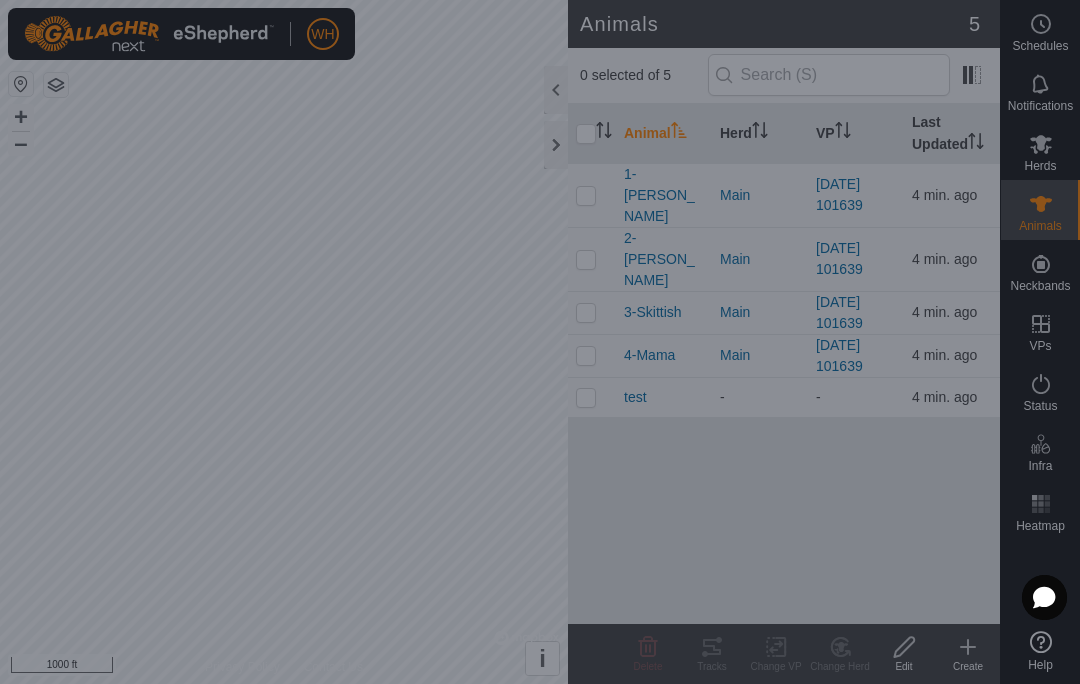 scroll, scrollTop: 0, scrollLeft: 0, axis: both 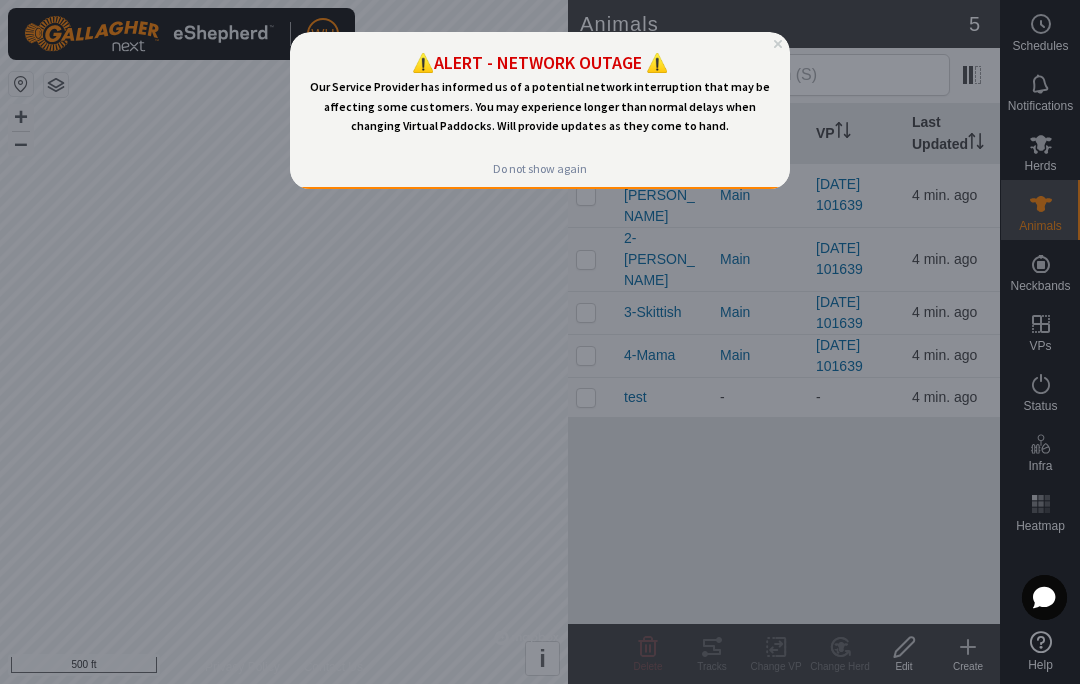 click 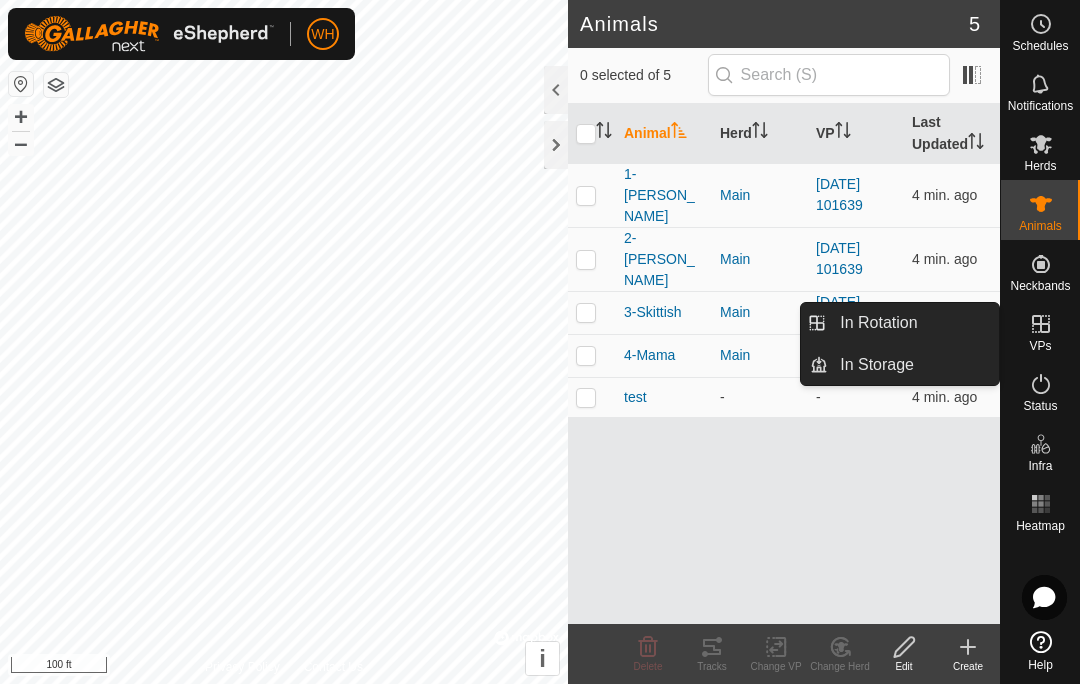 click 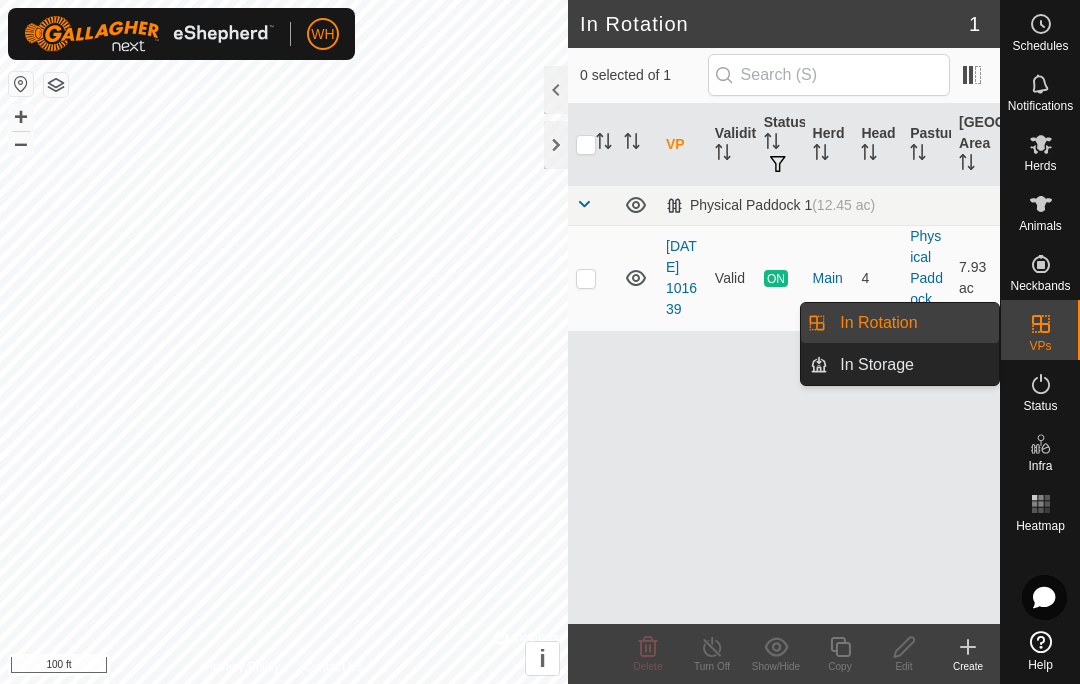 click on "VP   Validity   Status   Herd   Head   Pasture   [GEOGRAPHIC_DATA] Area   Physical Paddock 1   (12.45 ac) [DATE] 101639  Valid  ON  Main   4   Physical Paddock 1   7.93 ac" at bounding box center [784, 364] 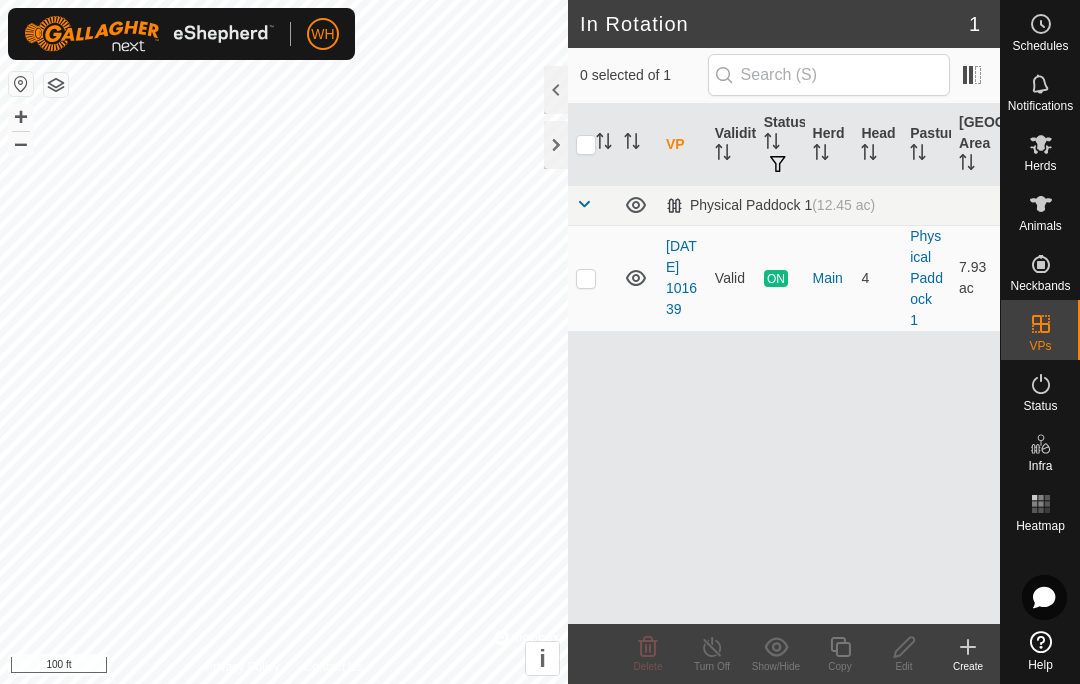click 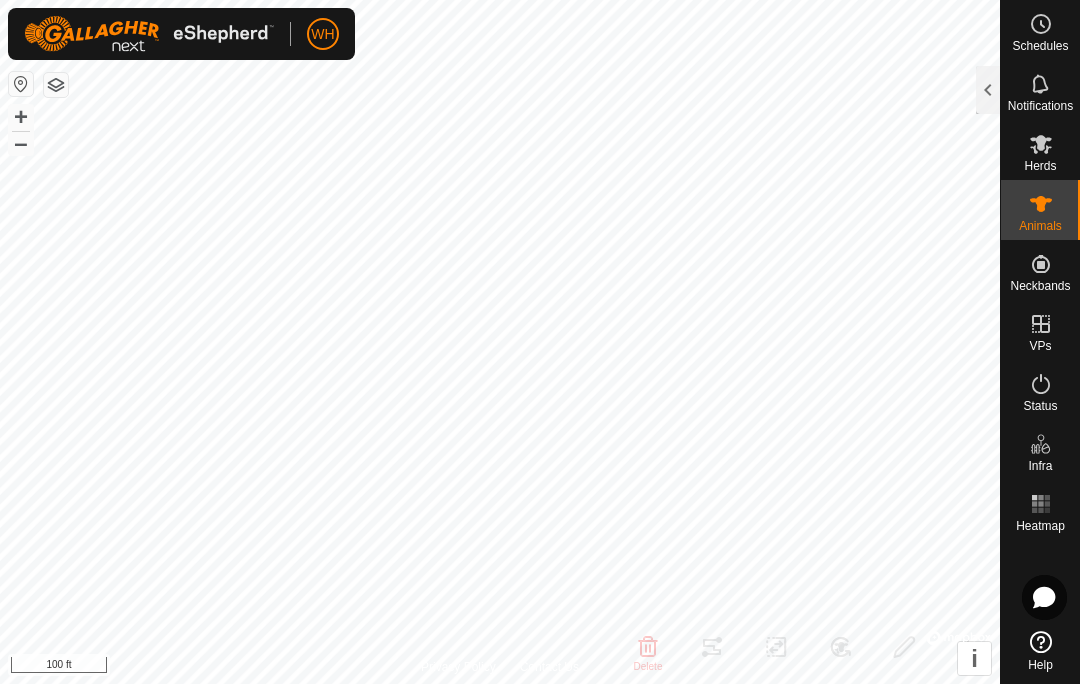 click 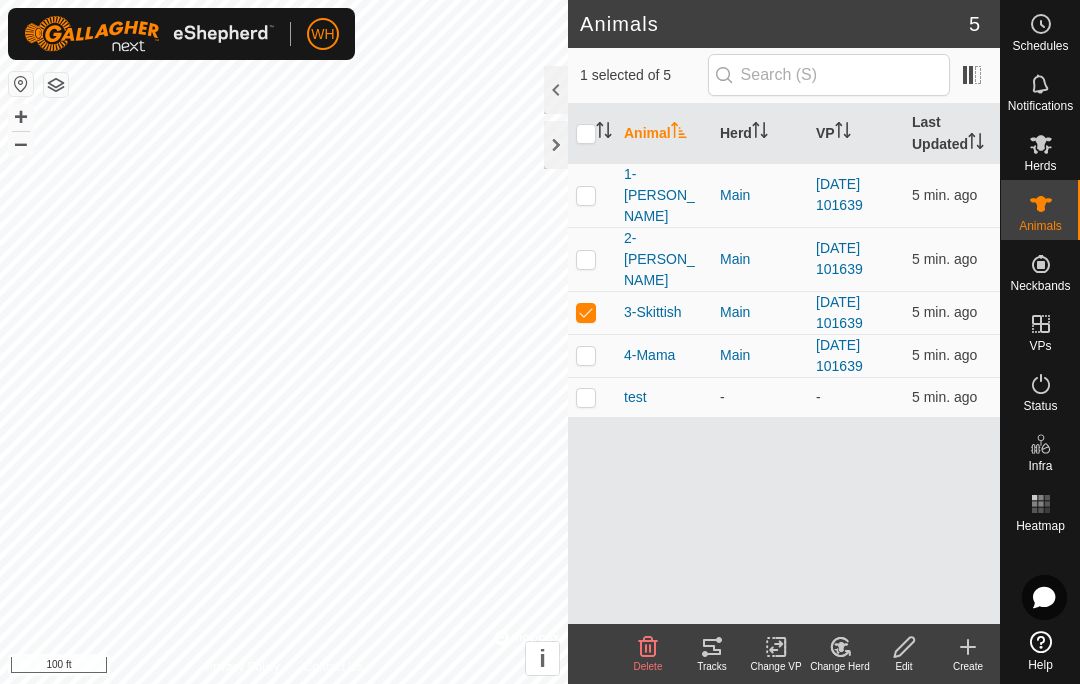 click on "Tracks" 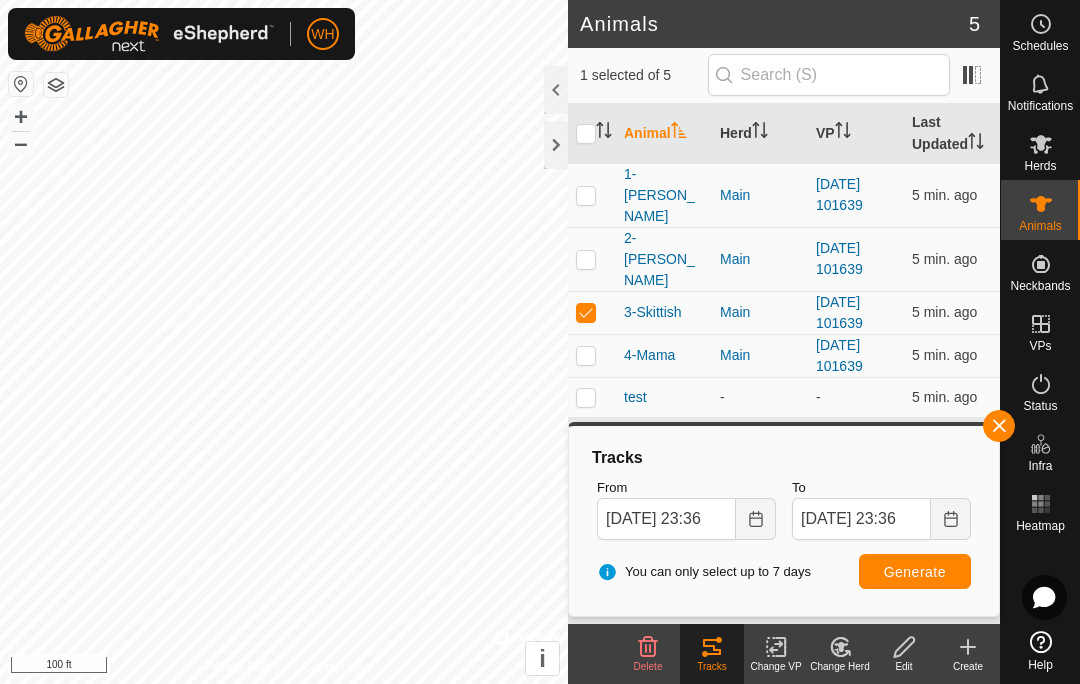 click at bounding box center [756, 519] 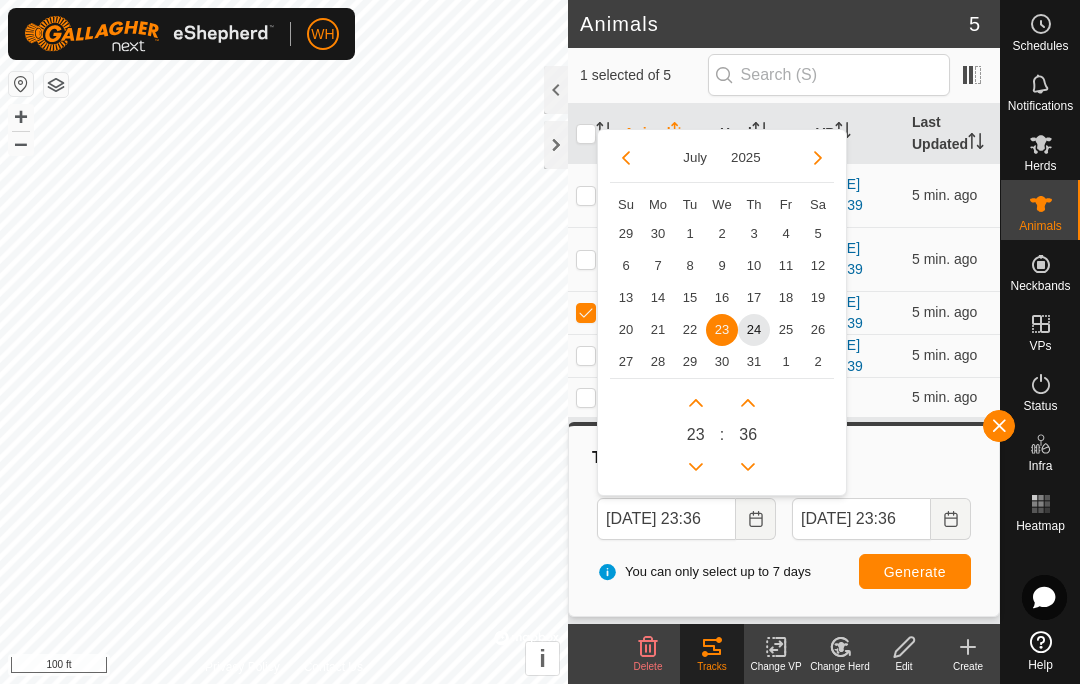click on "24" at bounding box center [754, 330] 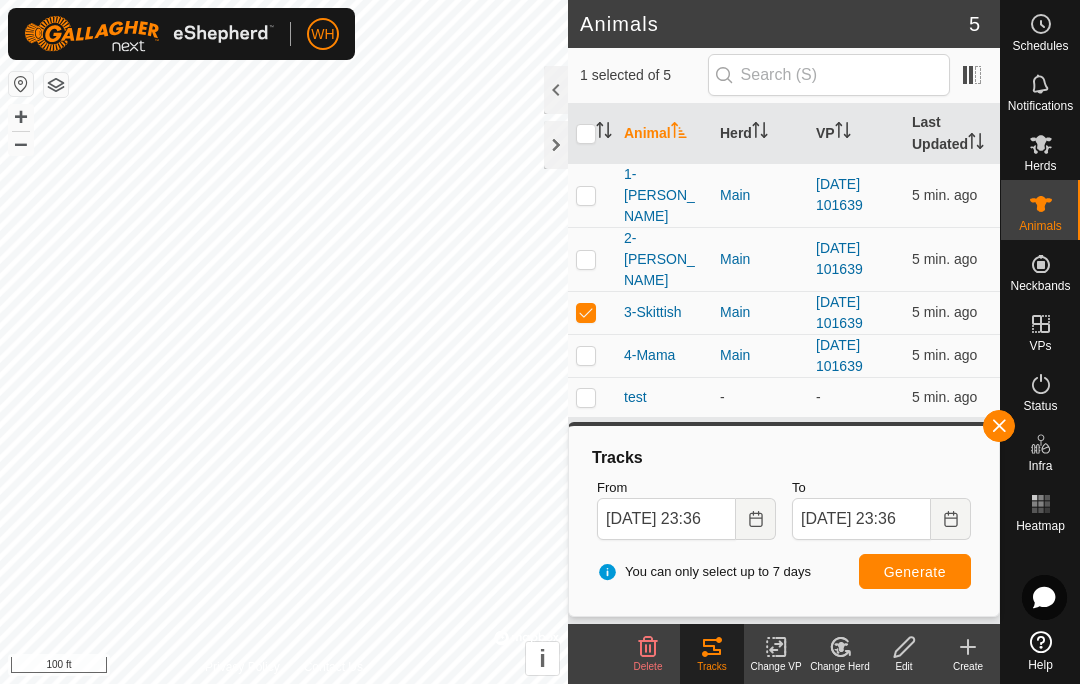 click at bounding box center [756, 519] 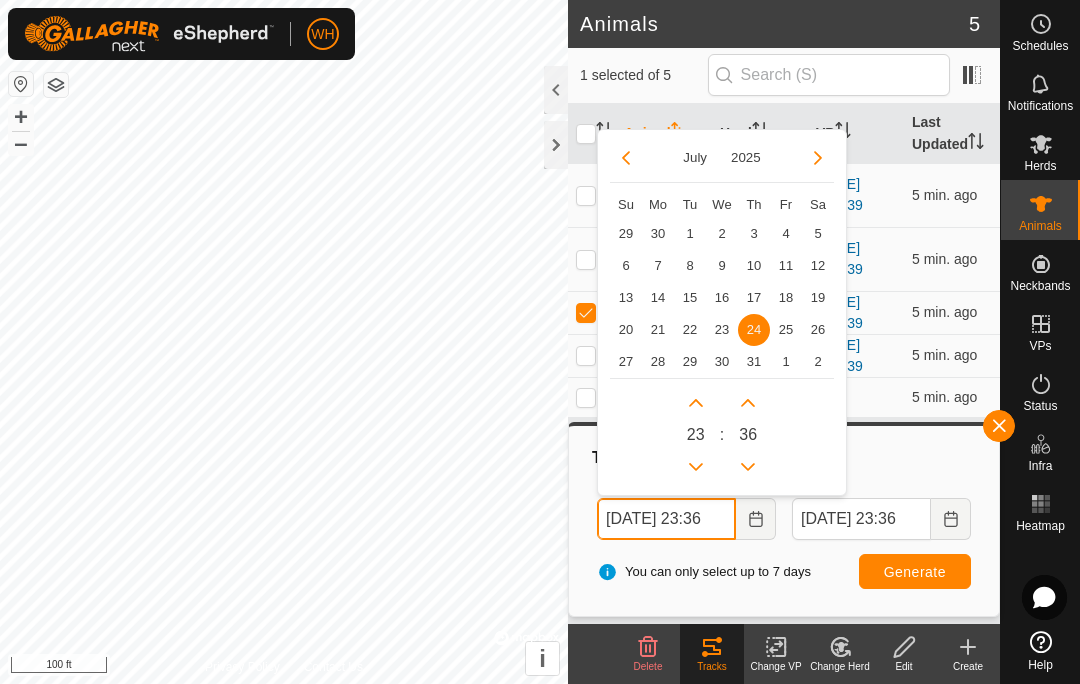 click at bounding box center [696, 467] 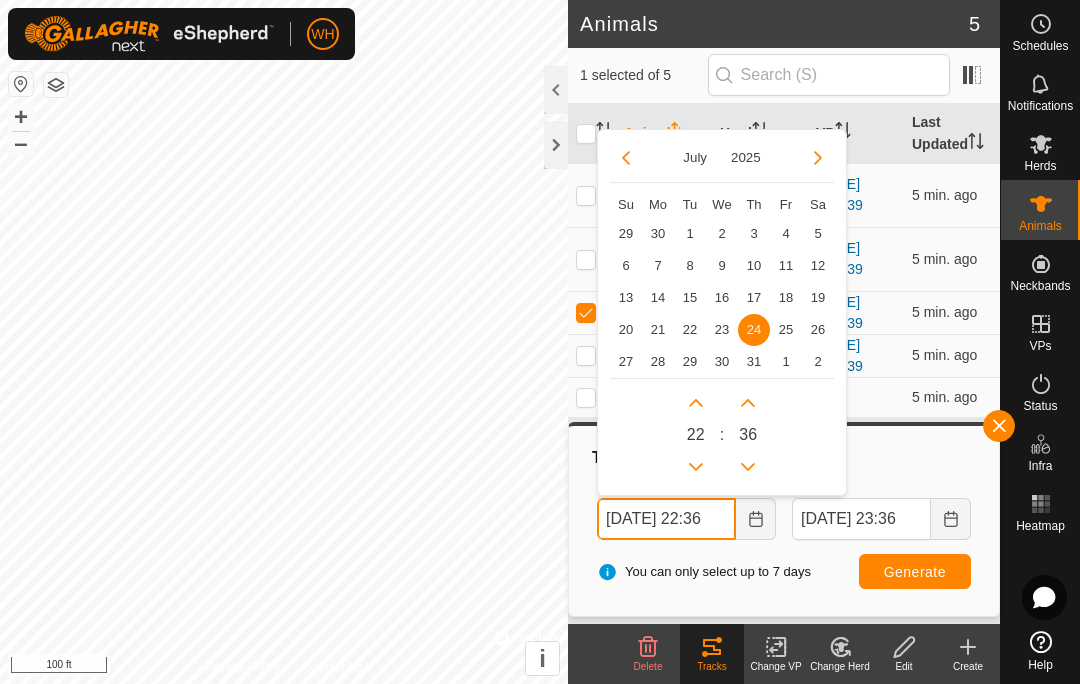 click at bounding box center (696, 467) 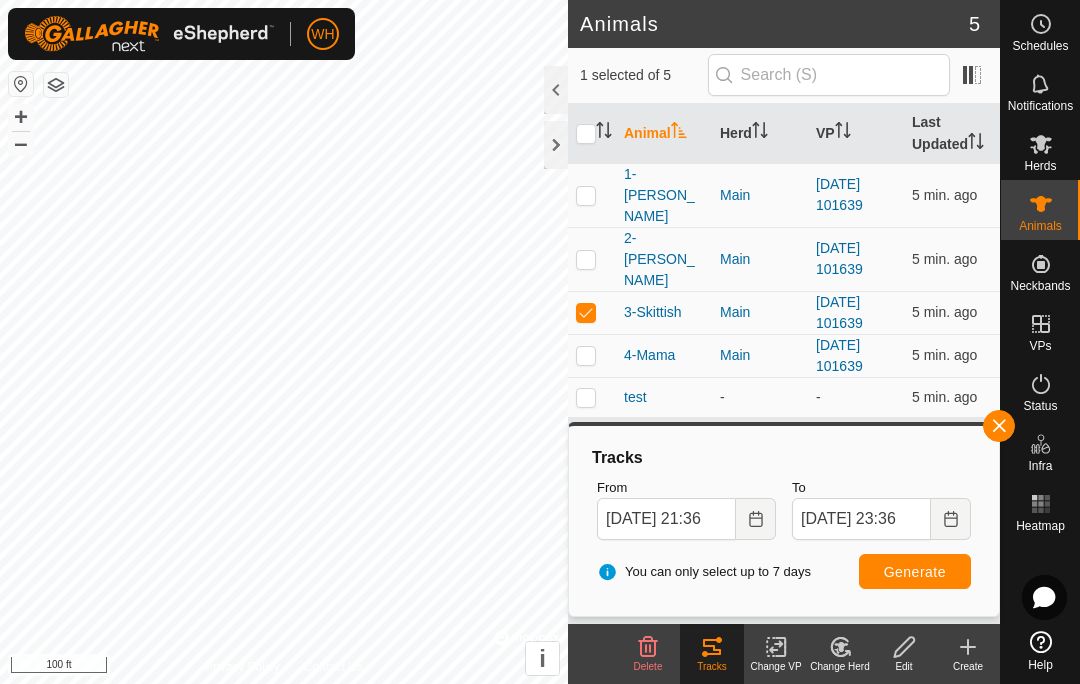 click on "Generate" at bounding box center (915, 572) 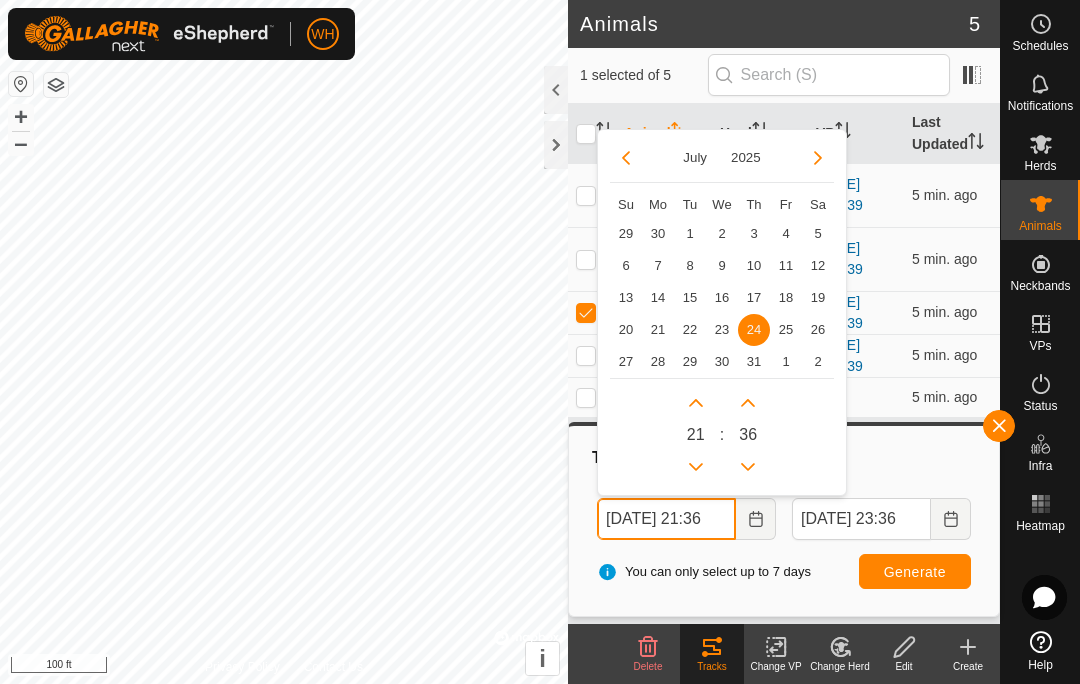 click at bounding box center [696, 467] 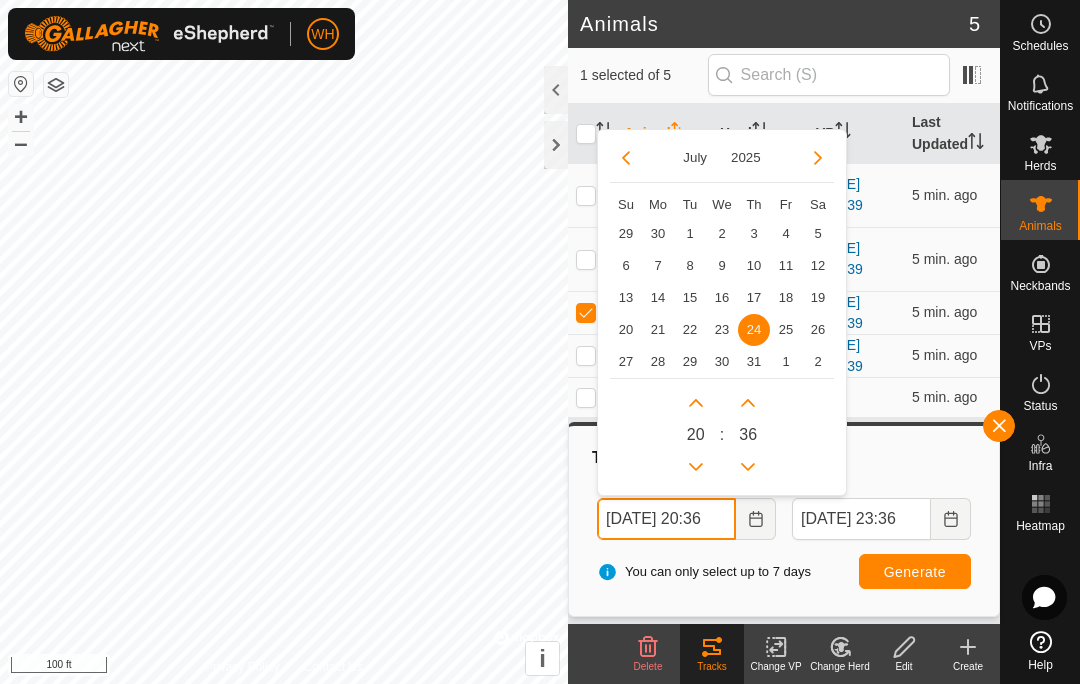 click at bounding box center [696, 467] 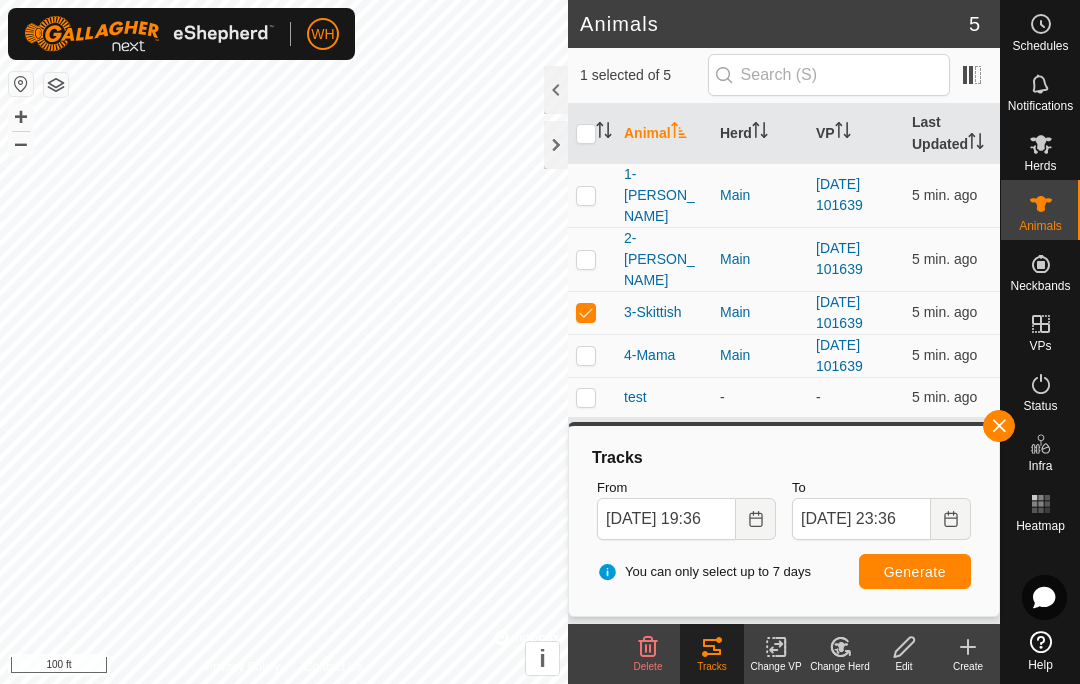 click on "Generate" at bounding box center (915, 571) 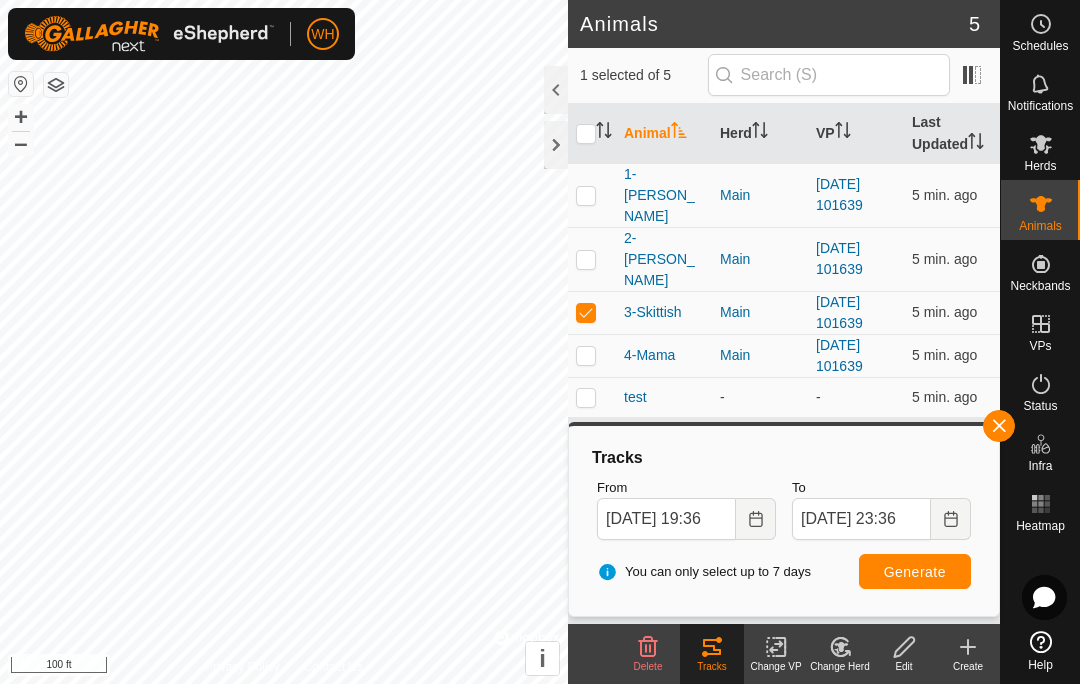 click 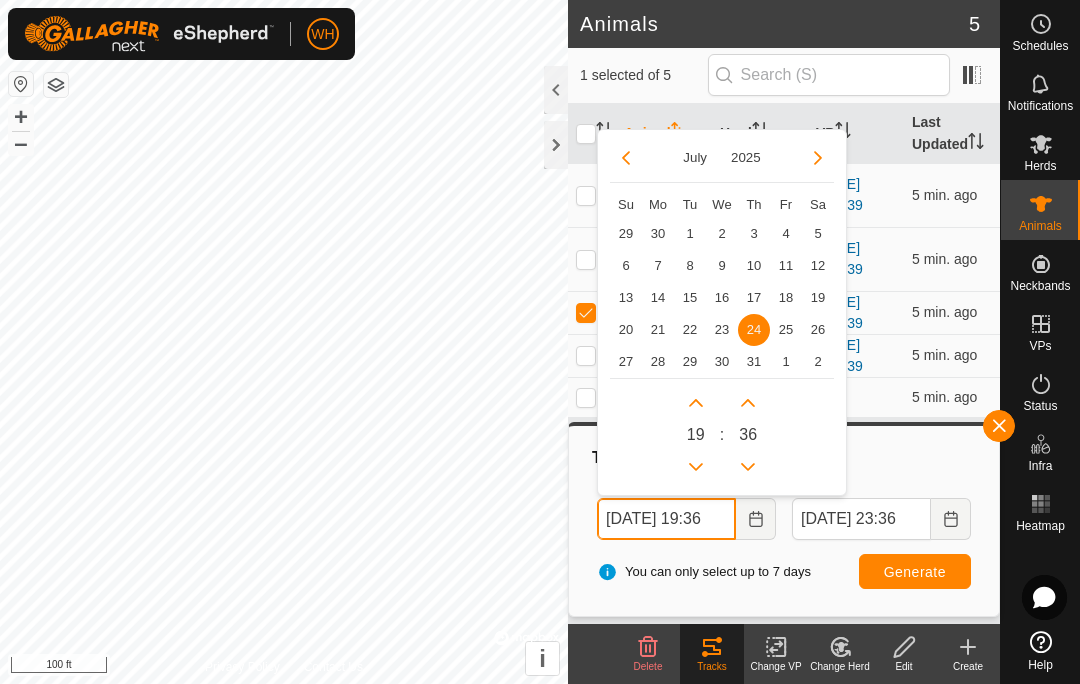 click at bounding box center (696, 403) 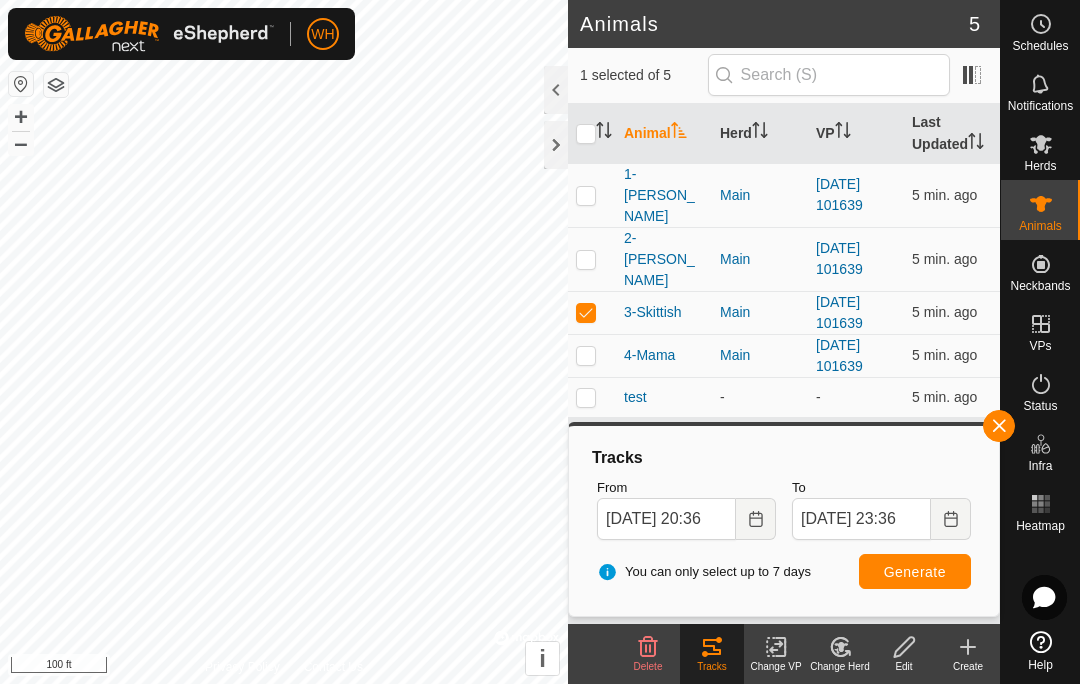 click on "Generate" at bounding box center [915, 572] 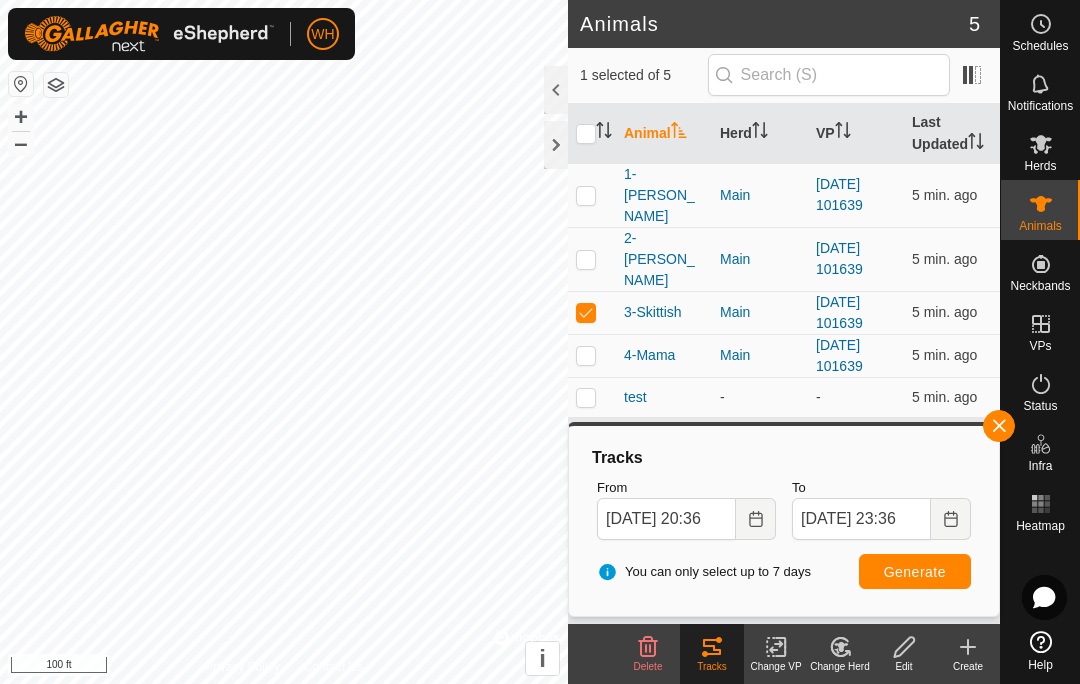 click at bounding box center [756, 519] 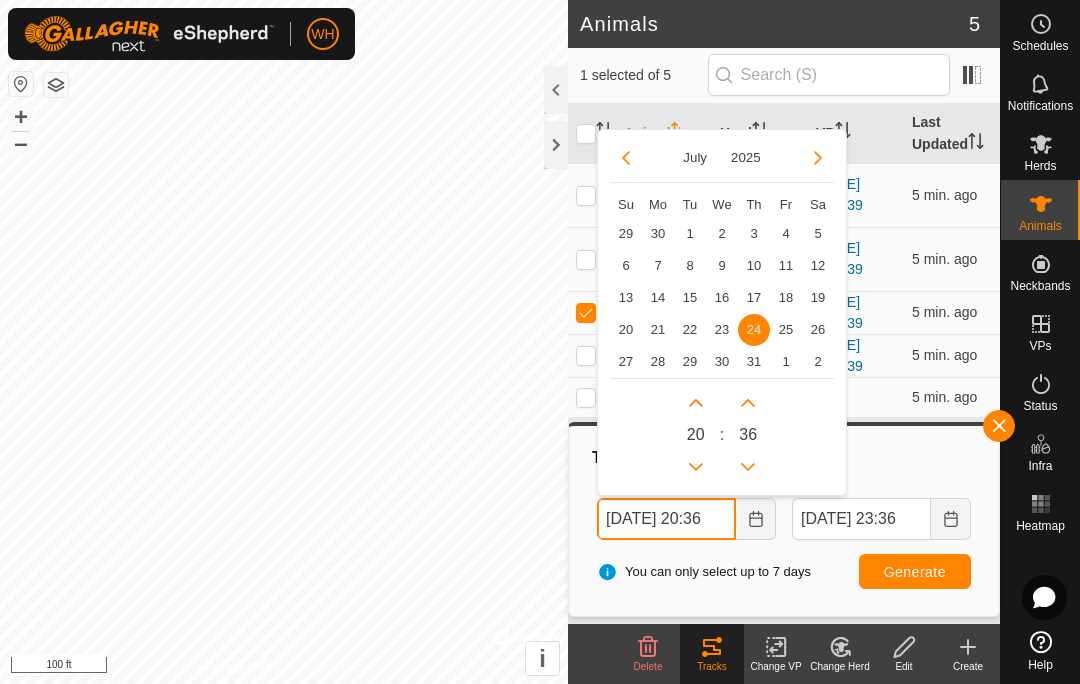 click 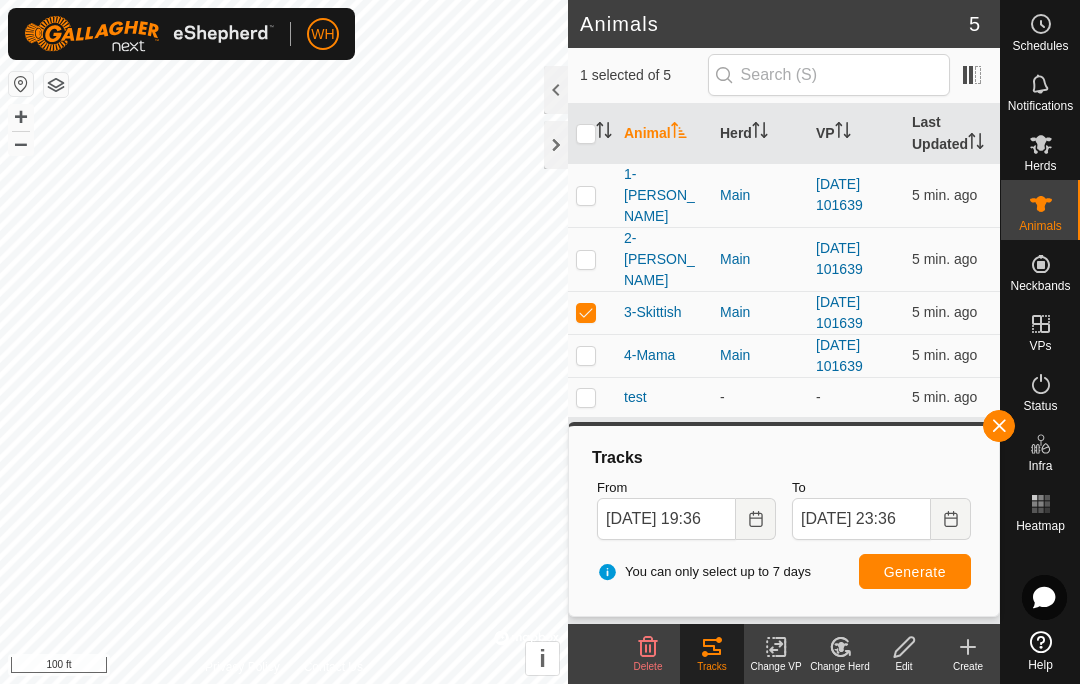 click on "Generate" at bounding box center (915, 572) 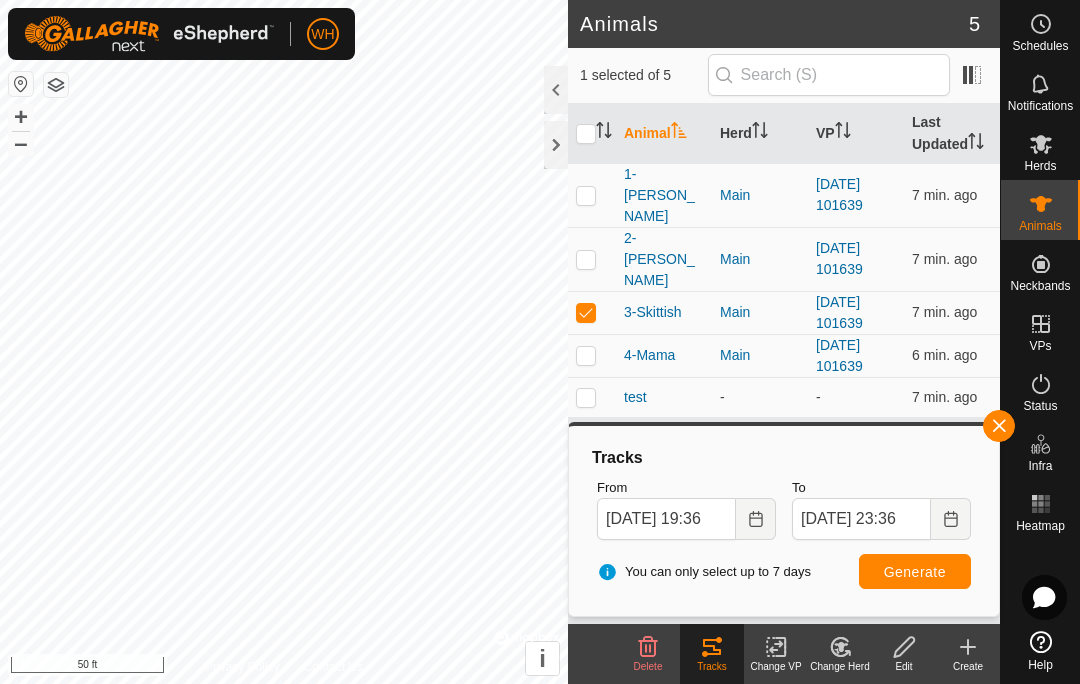 click 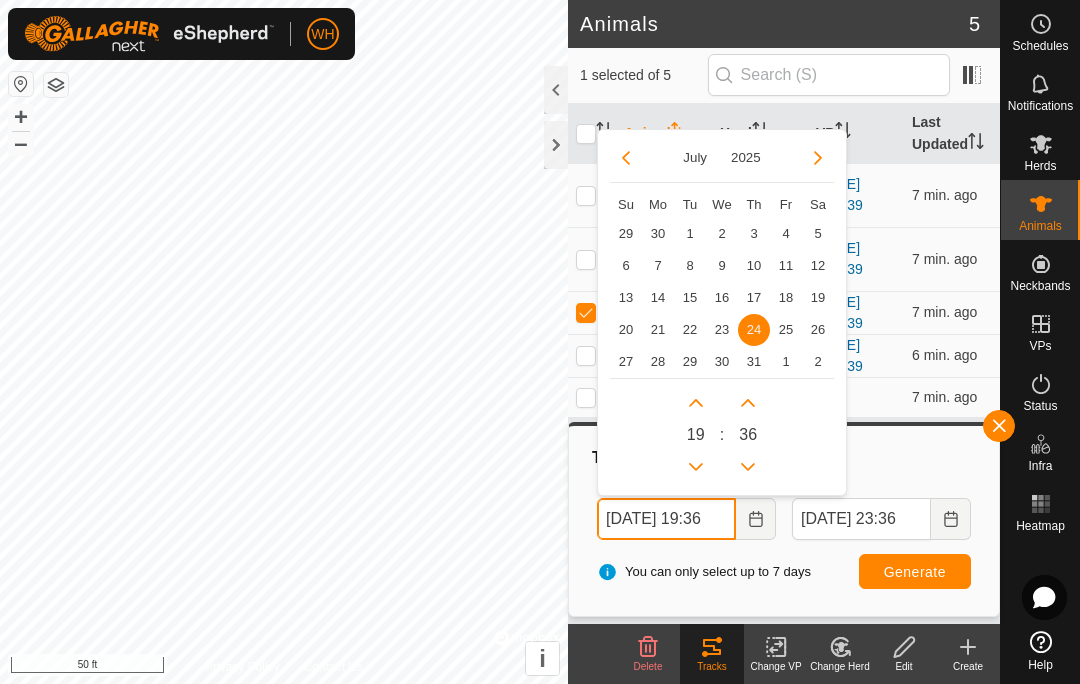click at bounding box center [696, 467] 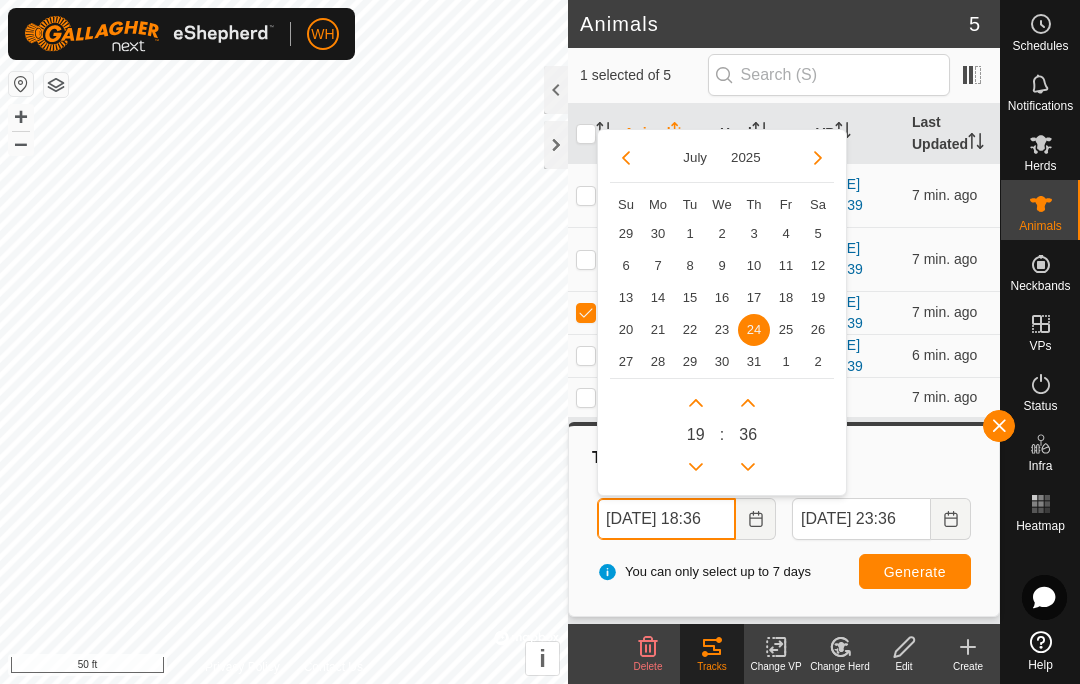 click at bounding box center (696, 467) 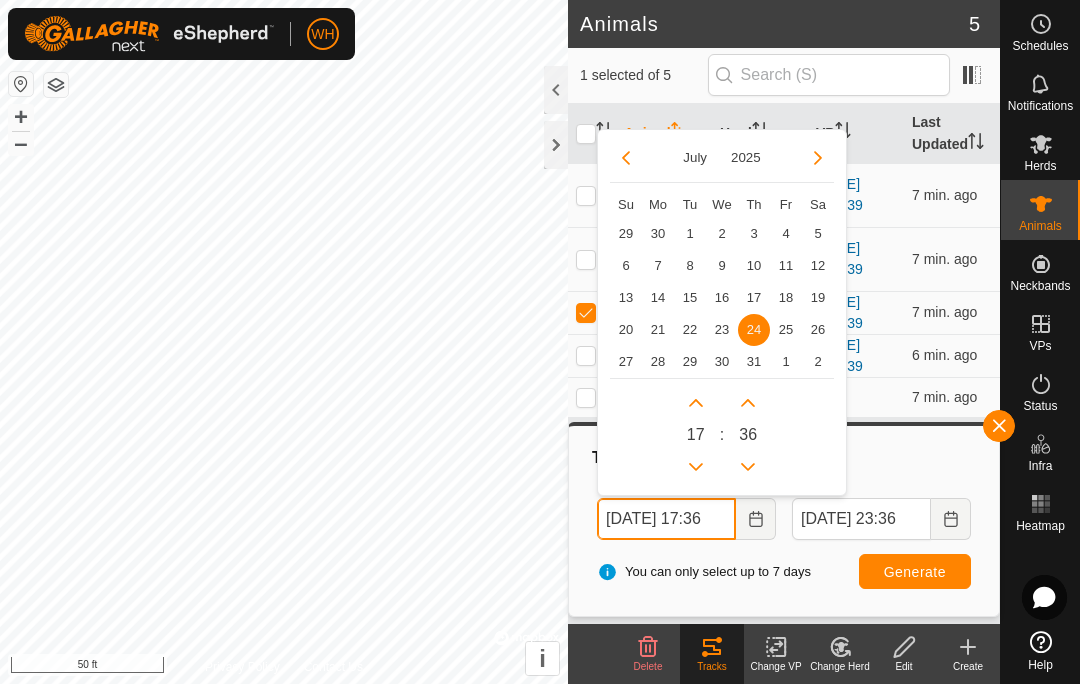 click at bounding box center (696, 467) 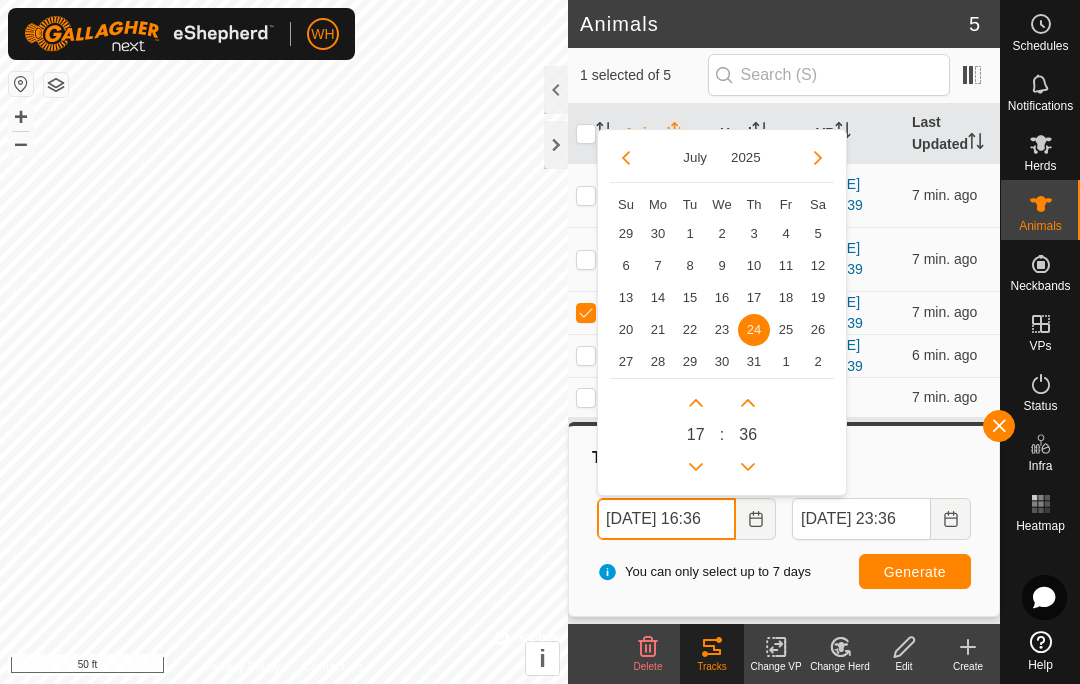 click at bounding box center [696, 467] 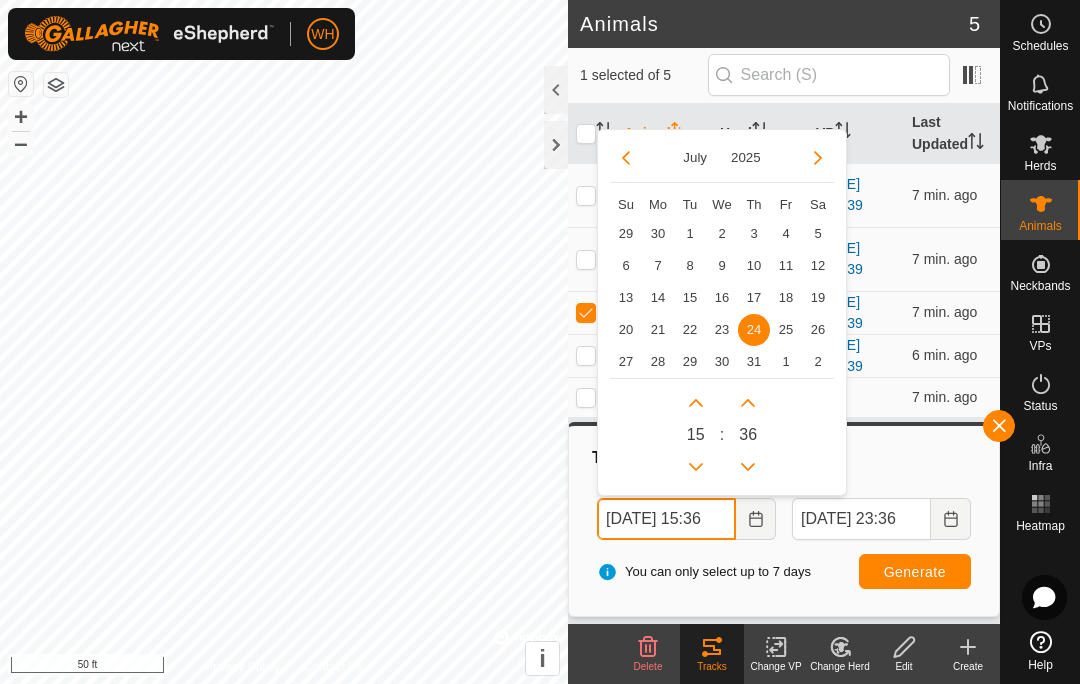 click at bounding box center (696, 467) 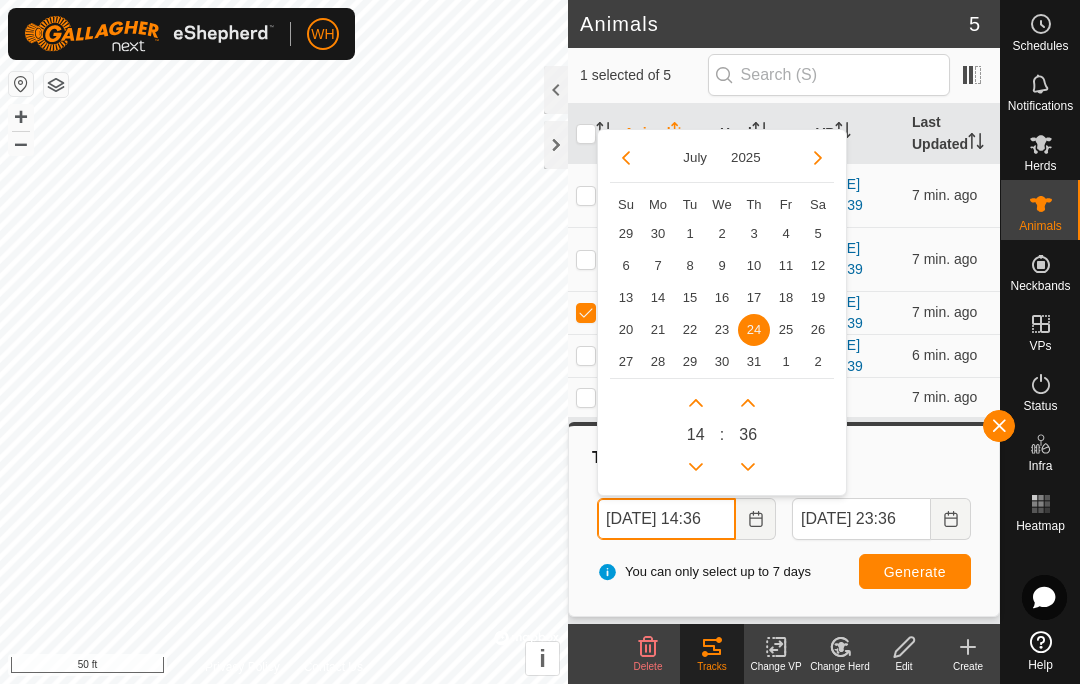 click at bounding box center (696, 467) 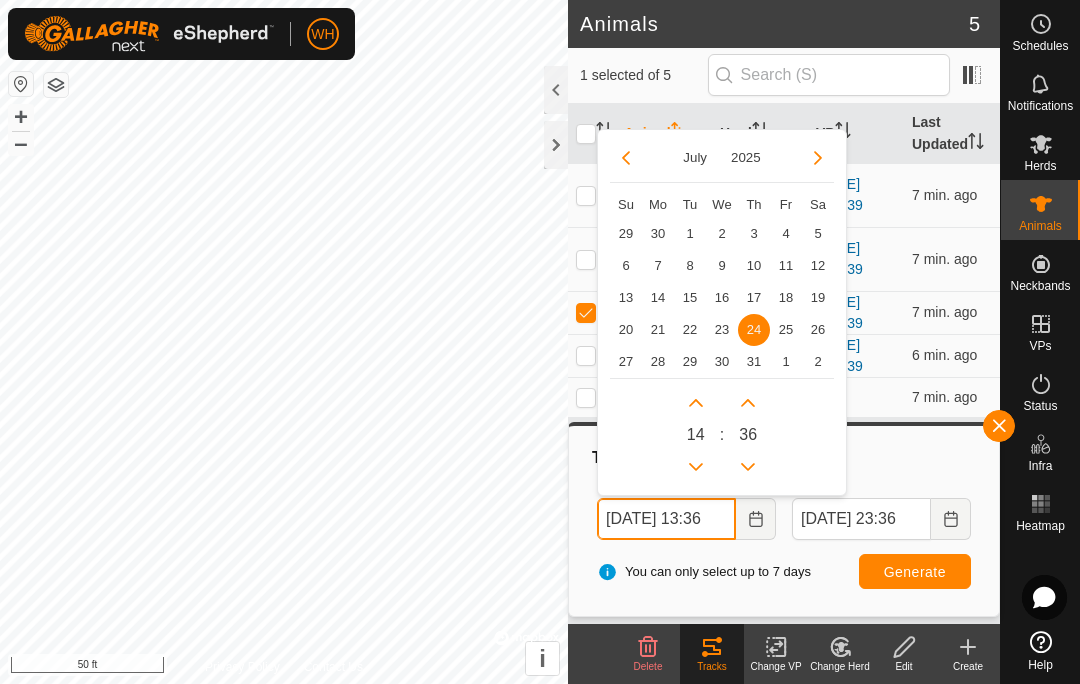 click 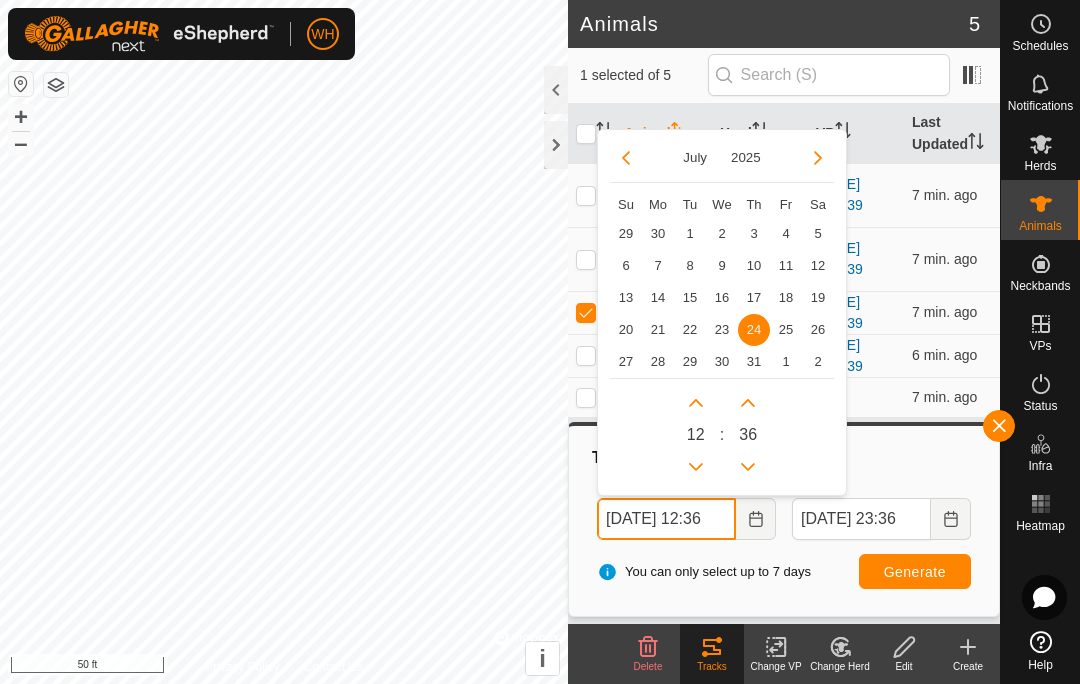 click 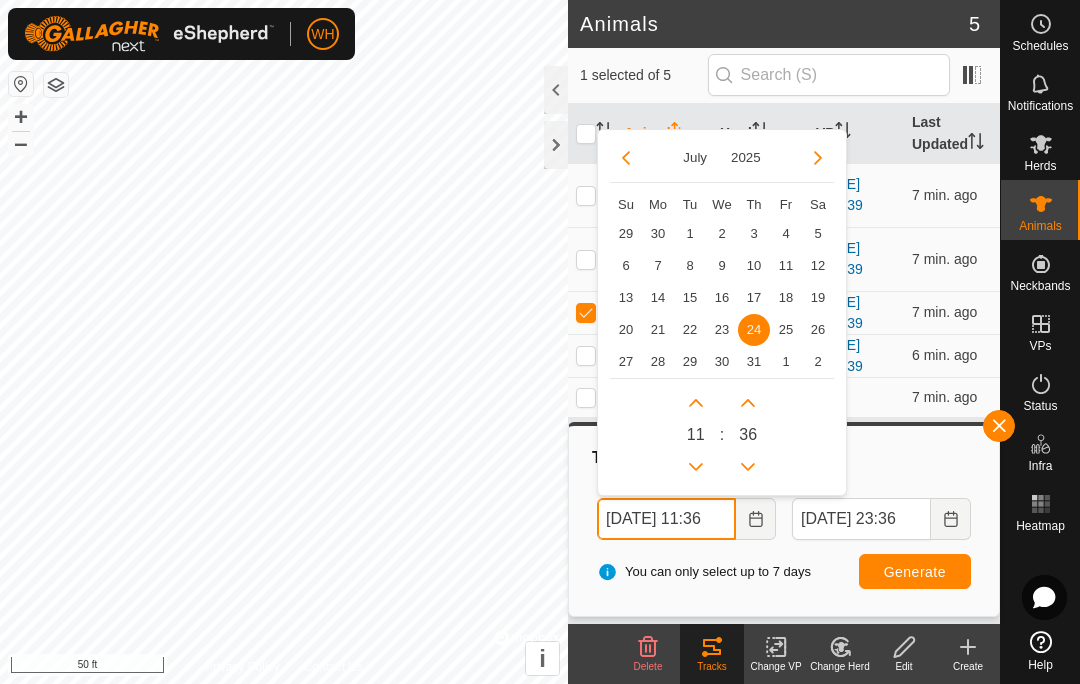 click at bounding box center (696, 467) 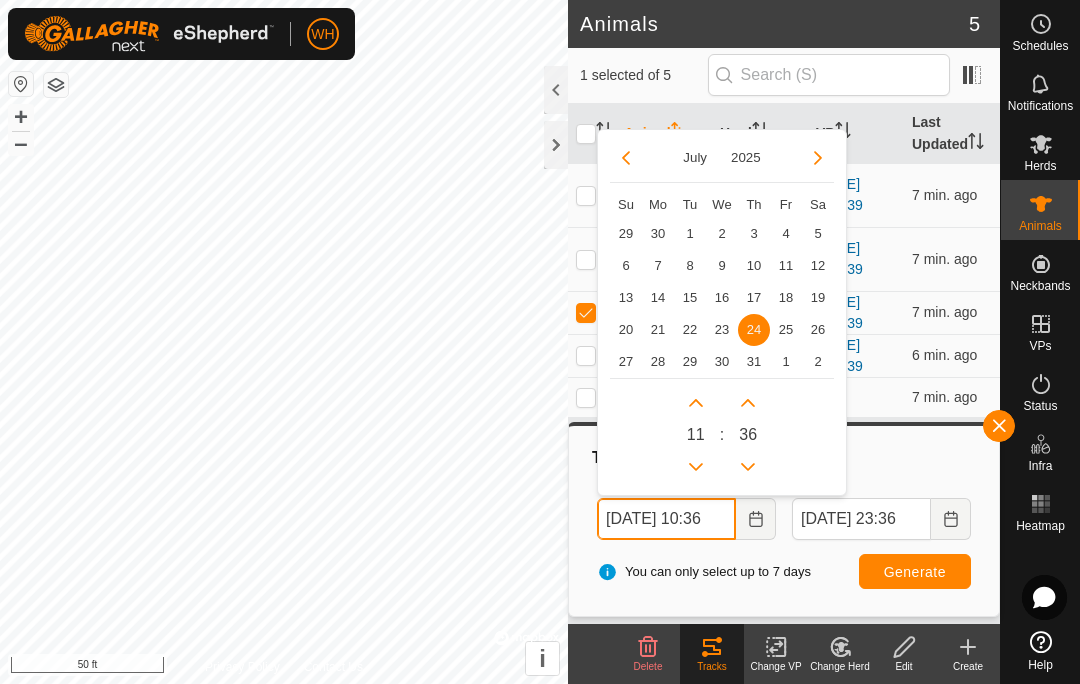 click at bounding box center [696, 467] 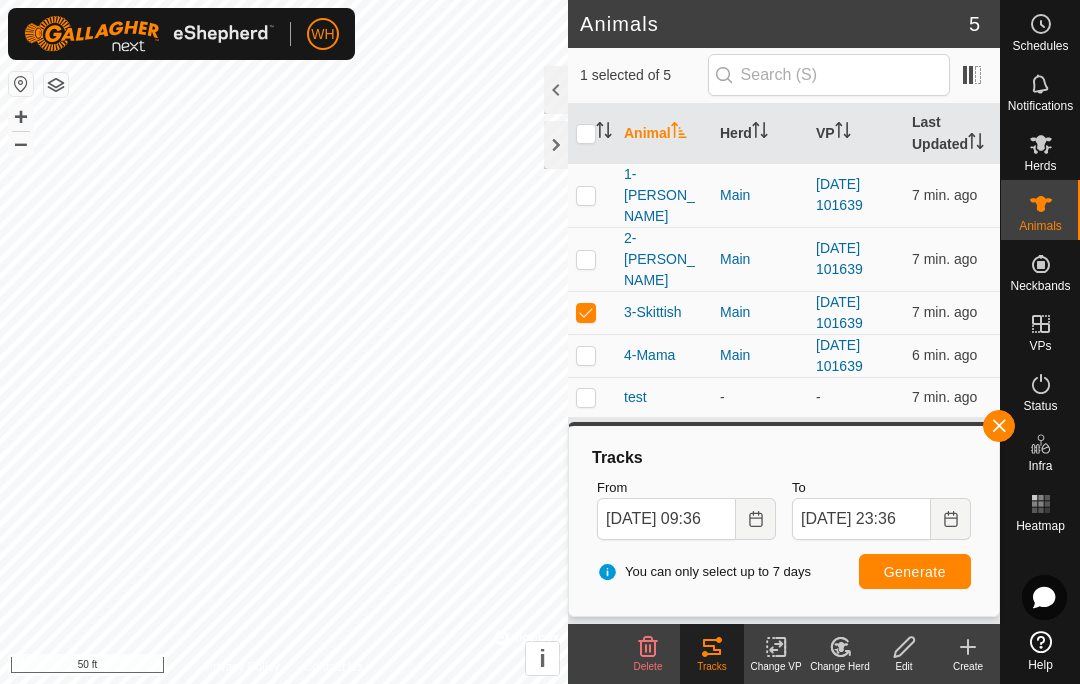 click on "Generate" at bounding box center [915, 572] 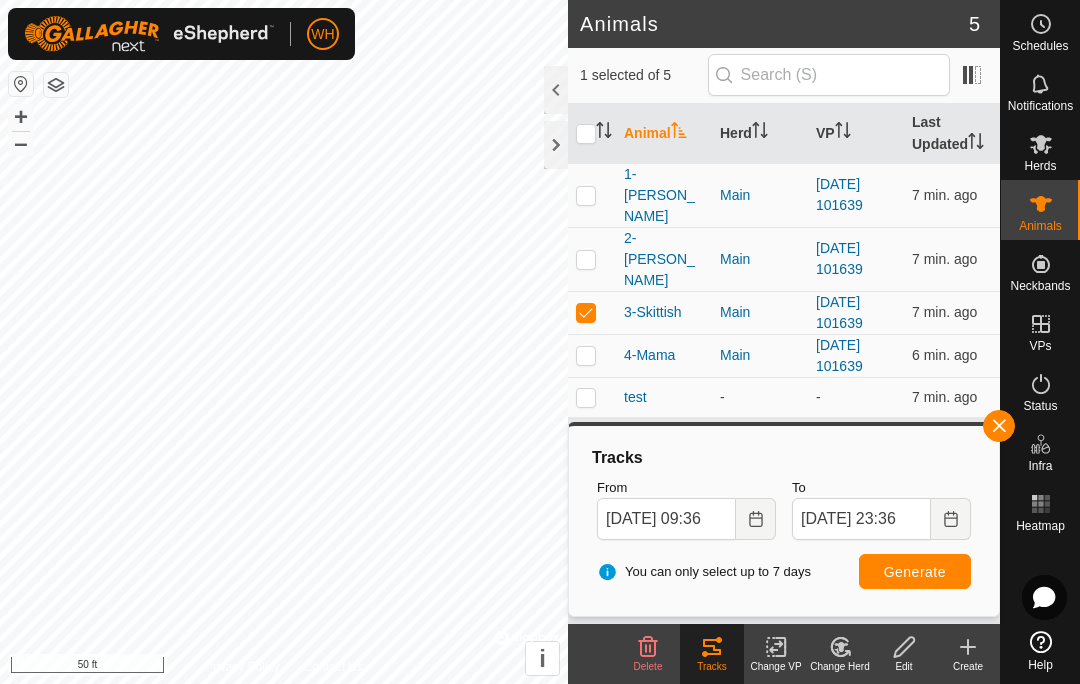 click 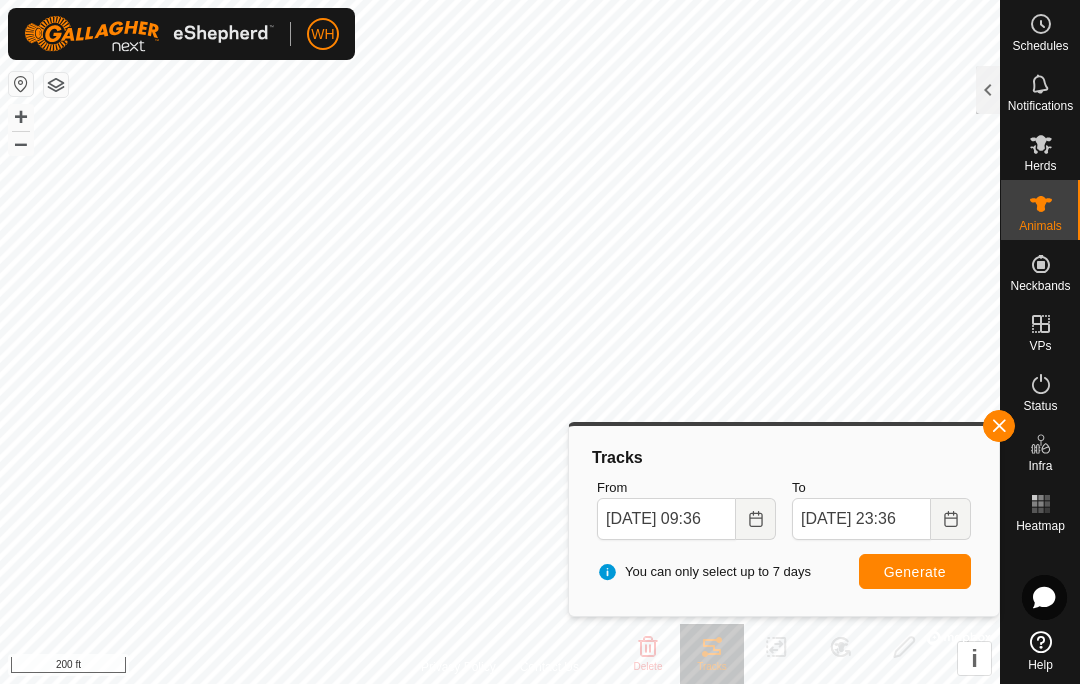 click at bounding box center (999, 426) 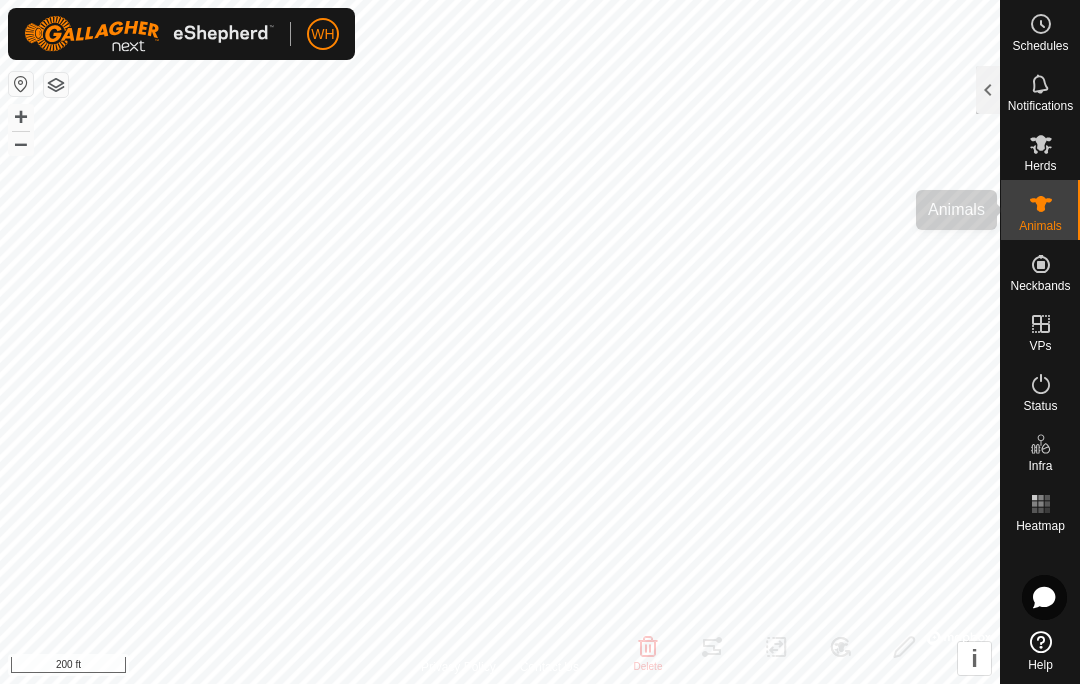 click on "Animals" at bounding box center [1040, 226] 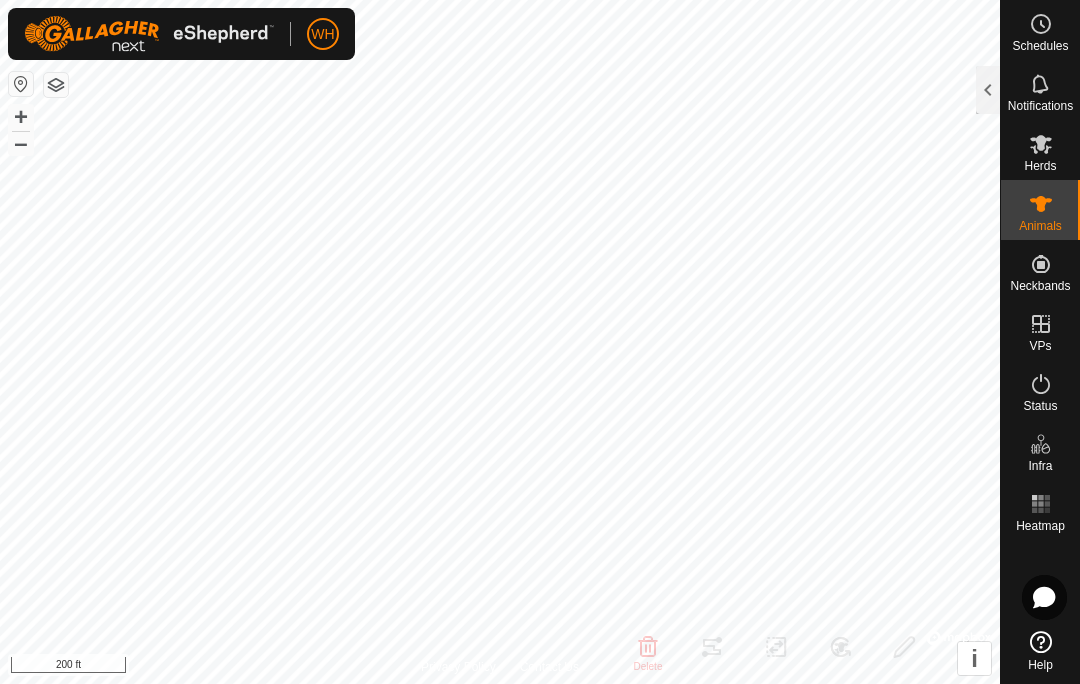 click on "Animals" at bounding box center [1040, 226] 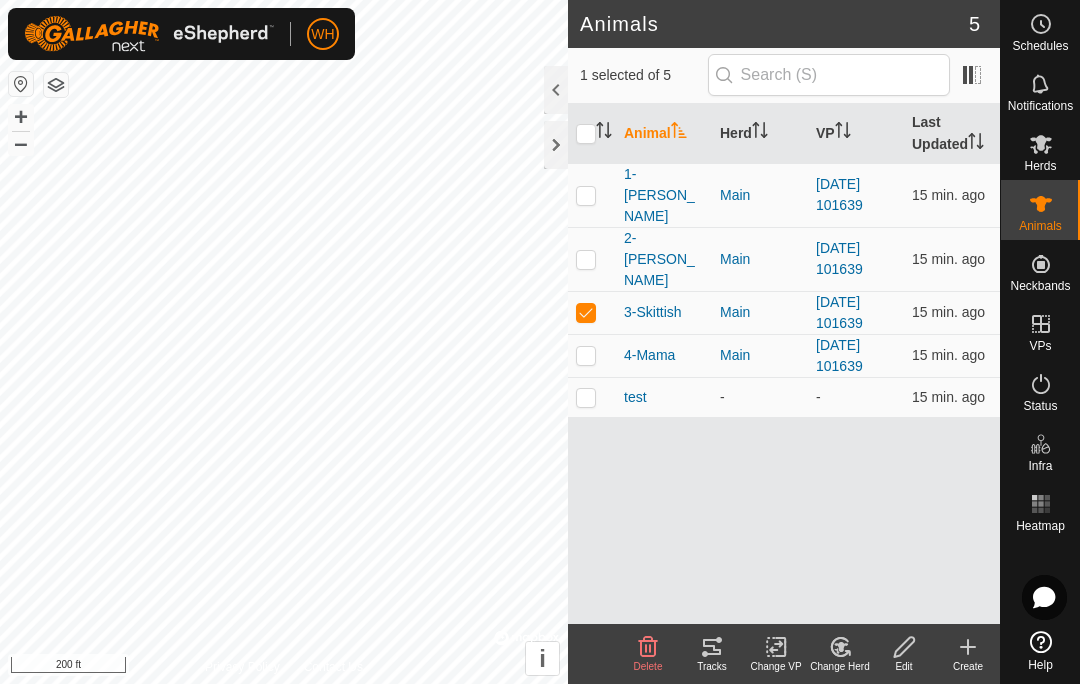 click on "Tracks" 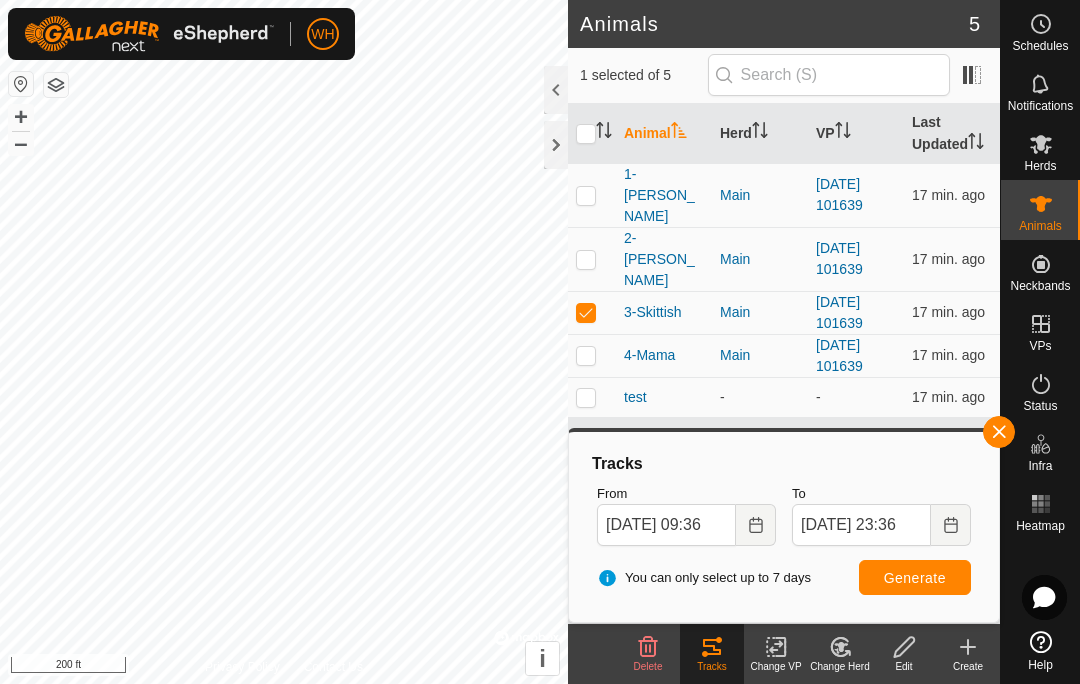 click at bounding box center (592, 259) 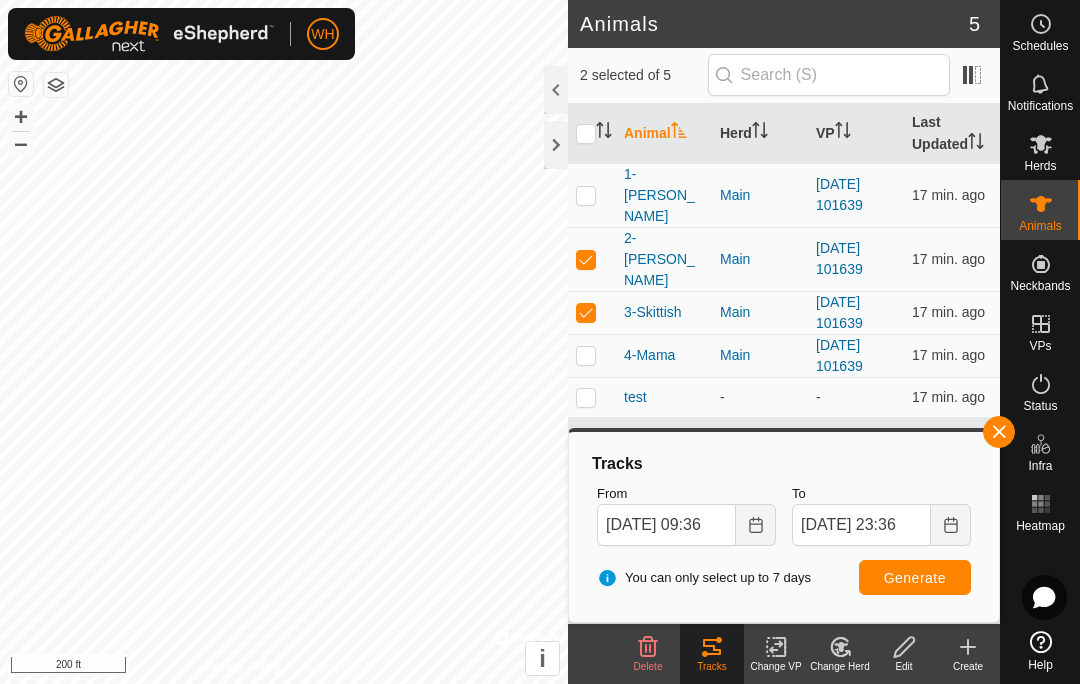click at bounding box center (592, 312) 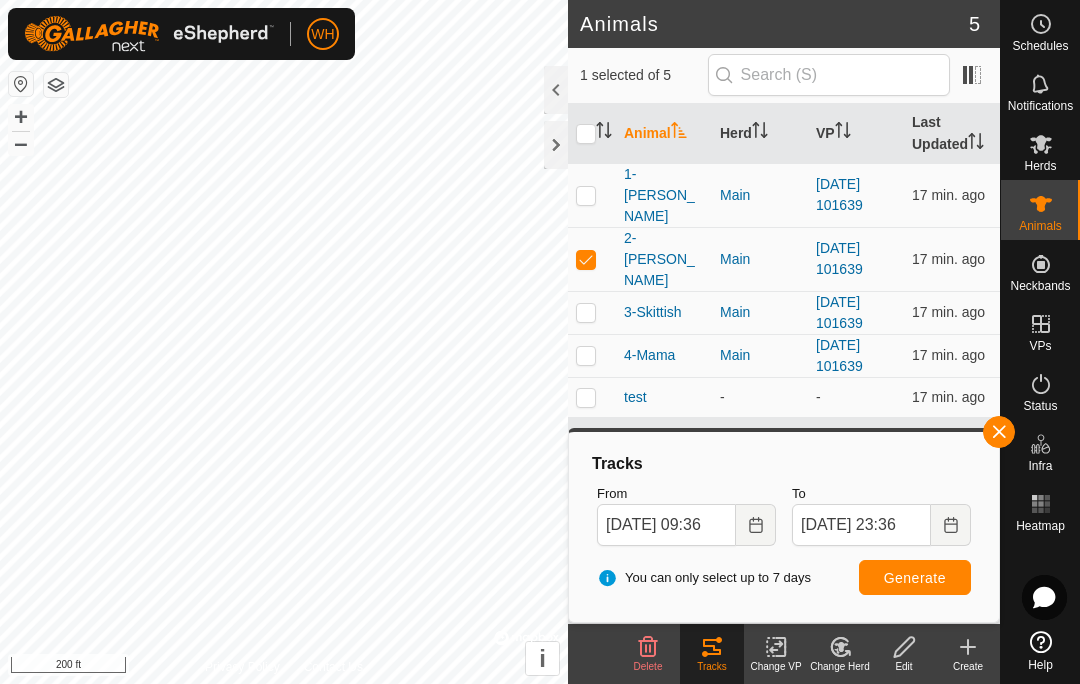 click on "Generate" at bounding box center [915, 577] 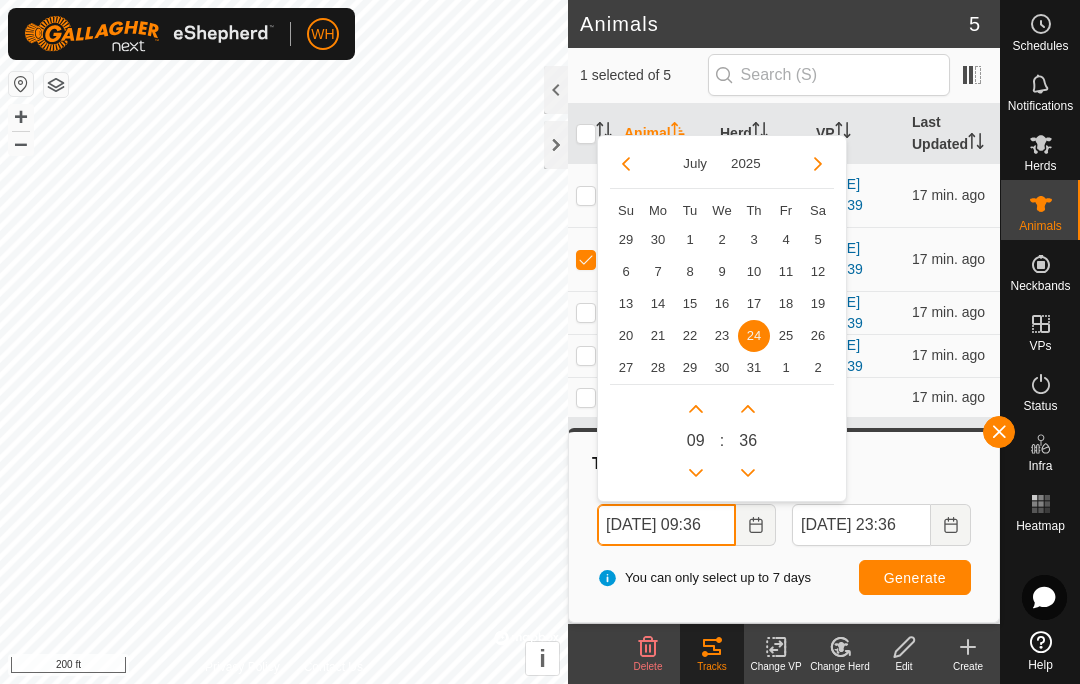 click 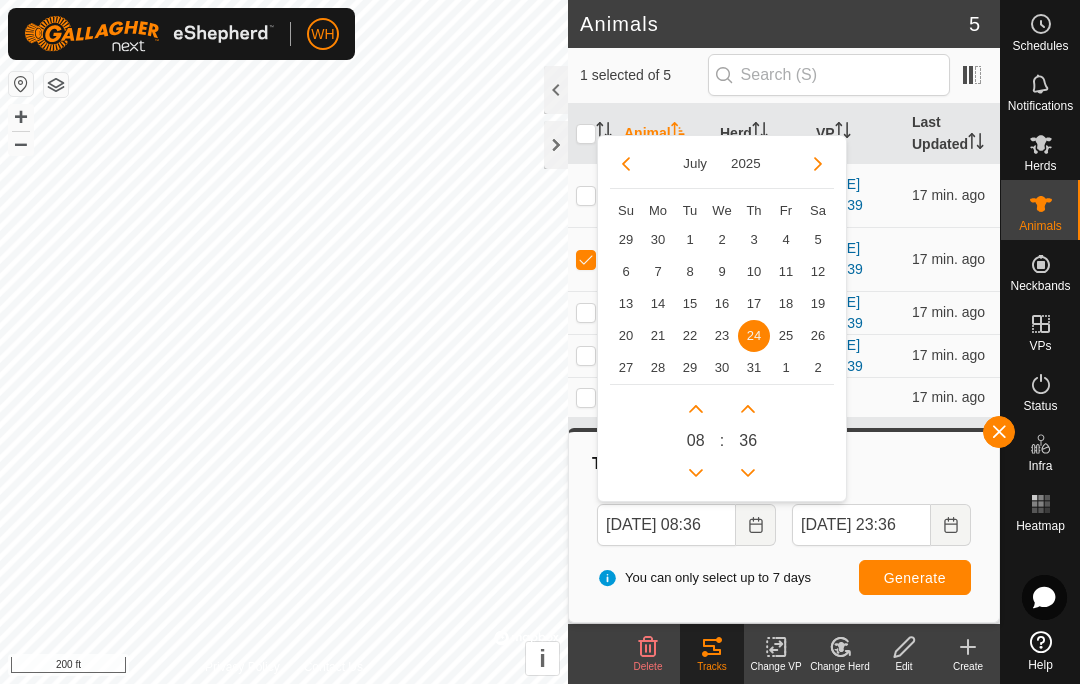 click on "24" at bounding box center [754, 336] 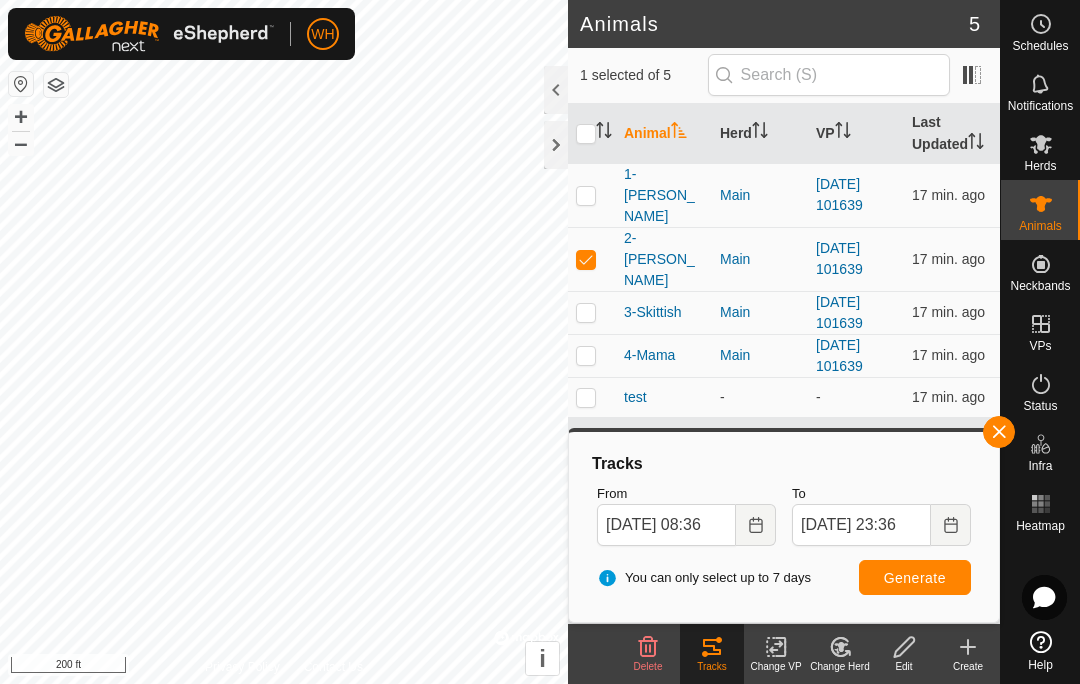 click 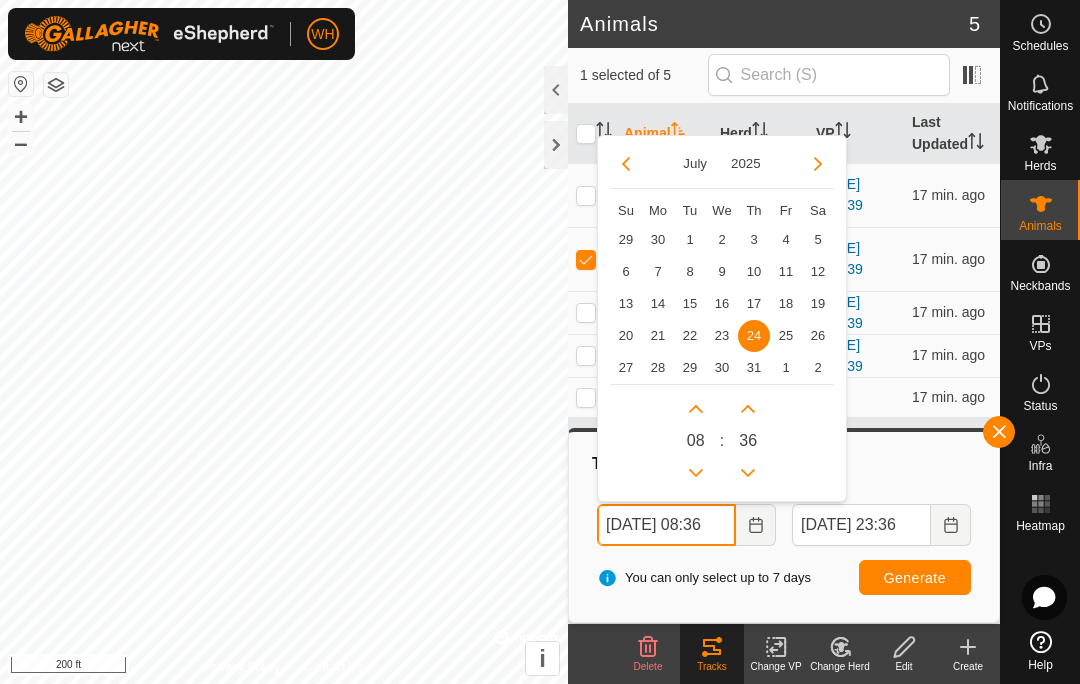 click 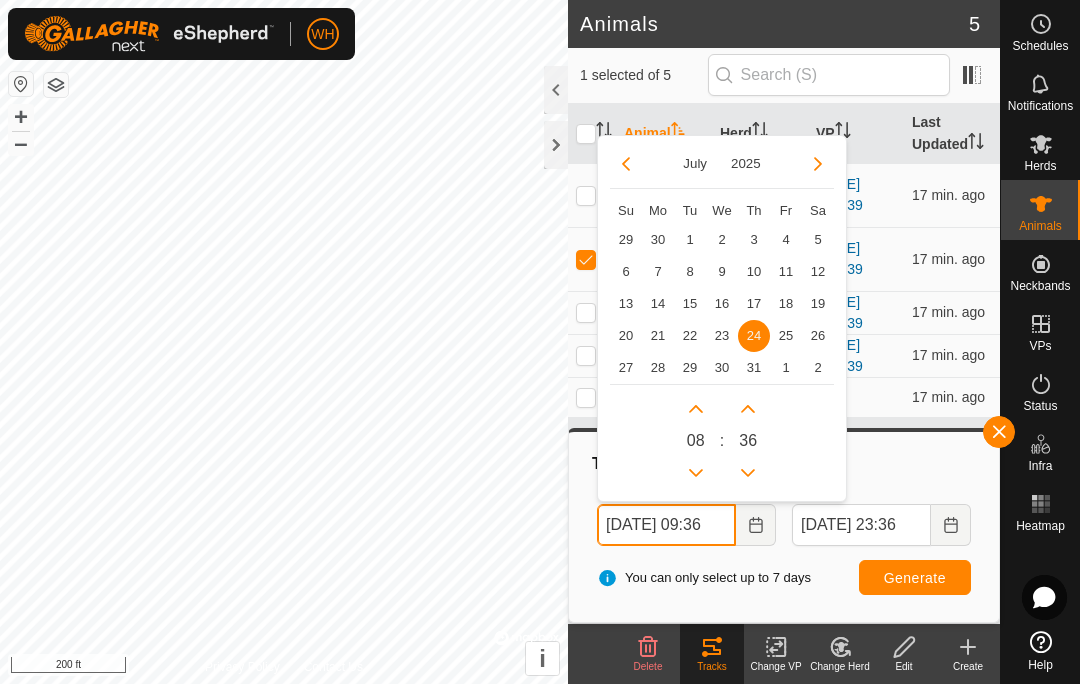 click at bounding box center [696, 409] 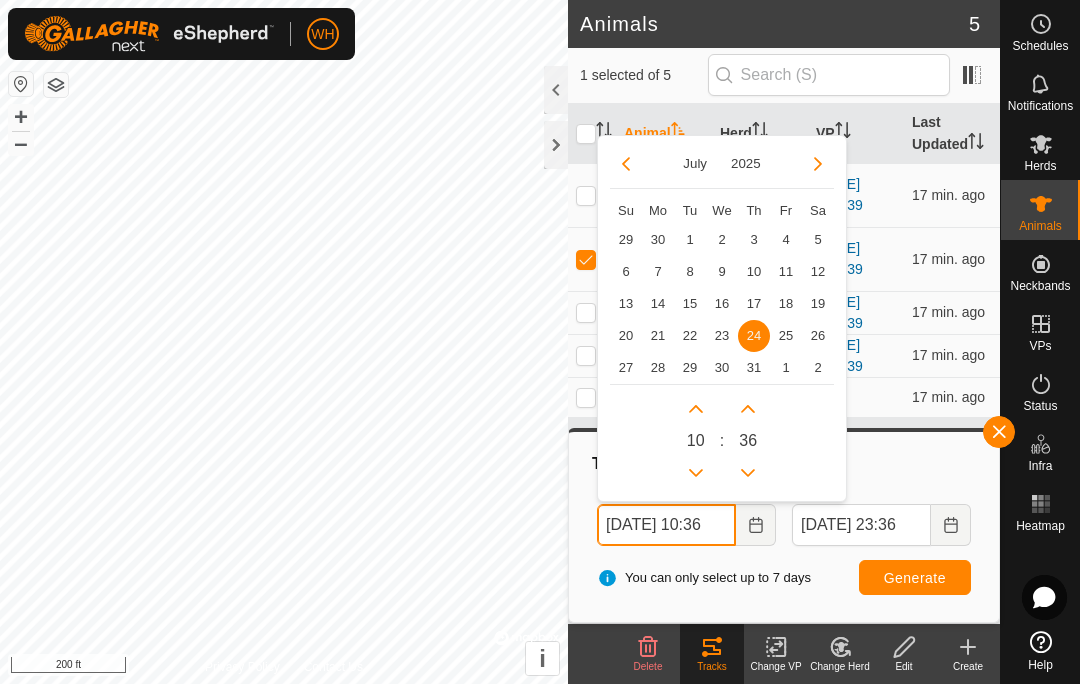click at bounding box center [696, 409] 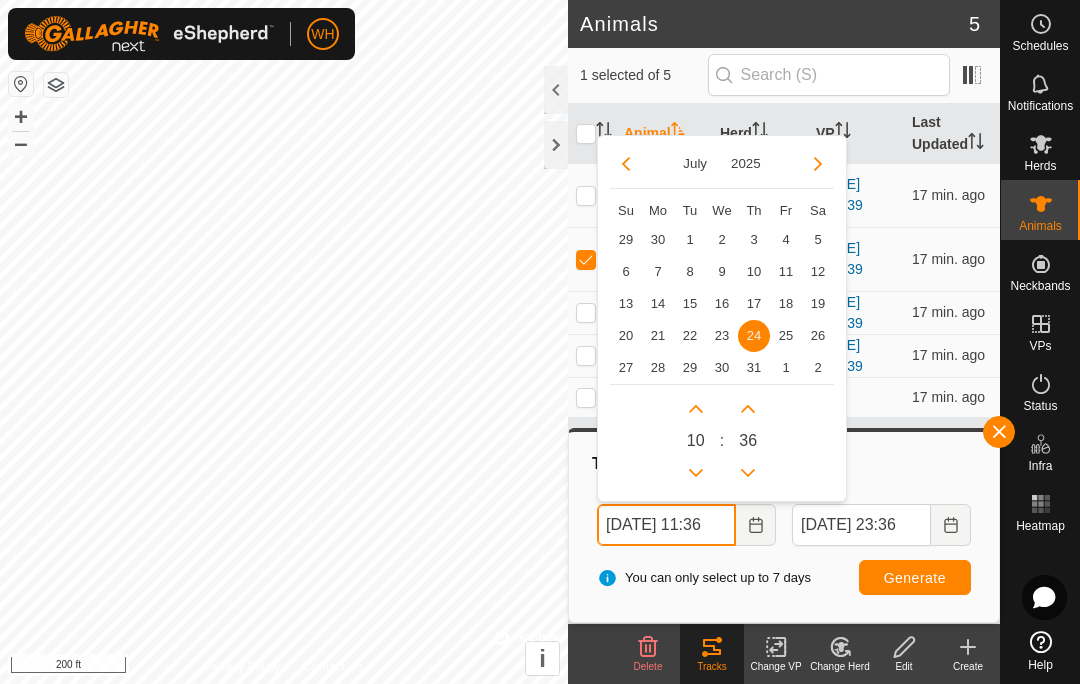 click at bounding box center [696, 409] 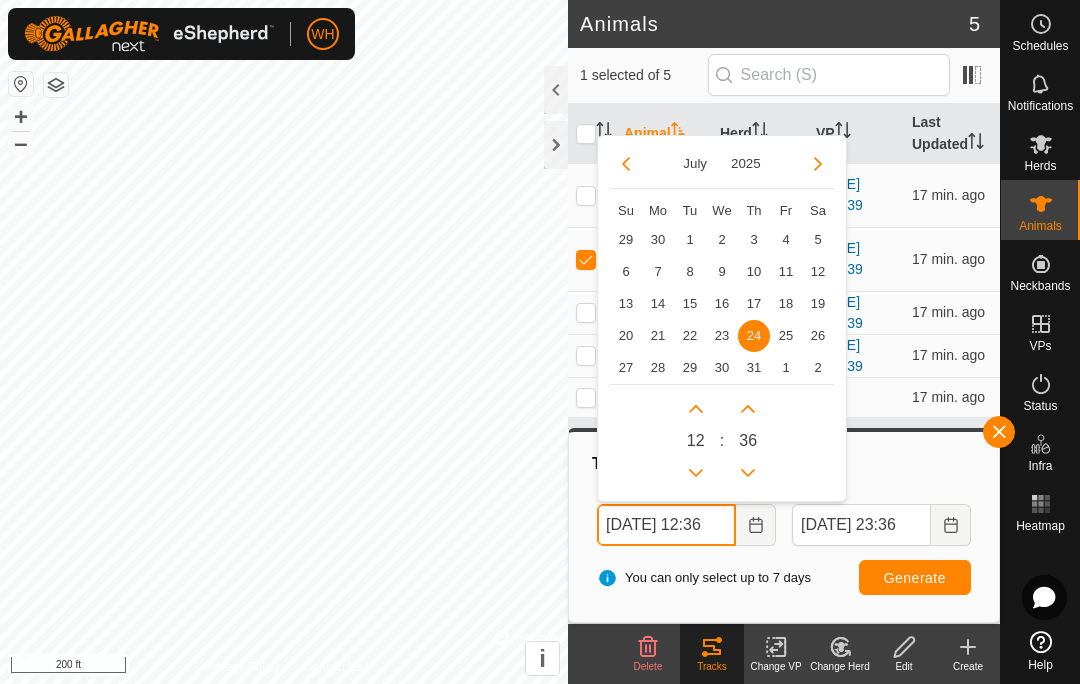 click at bounding box center [696, 409] 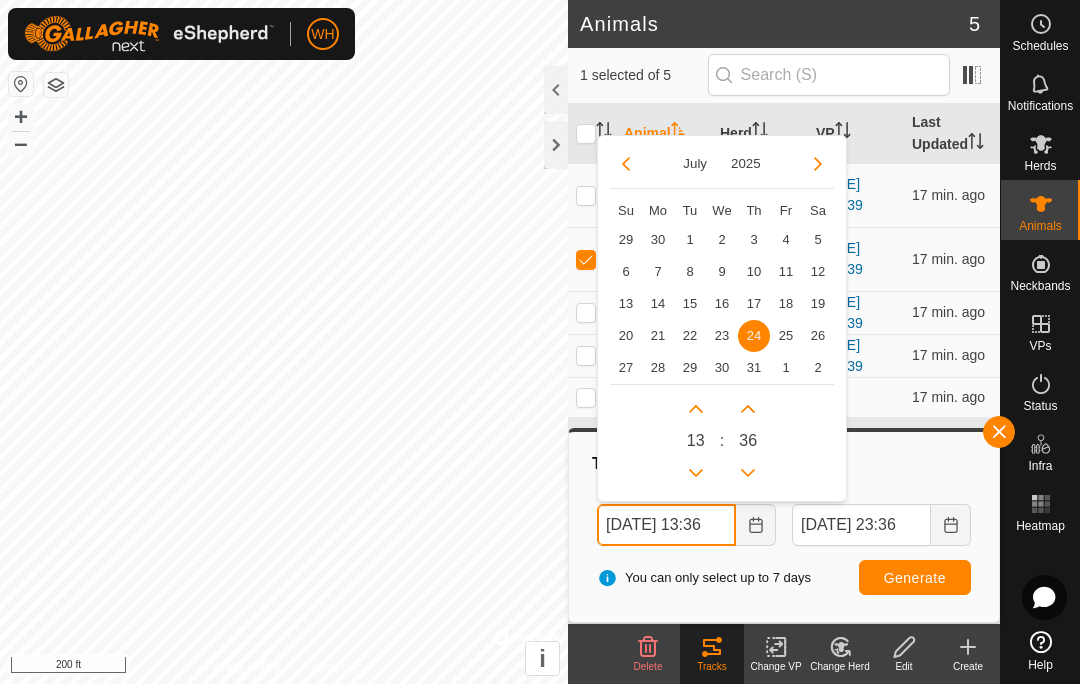 click 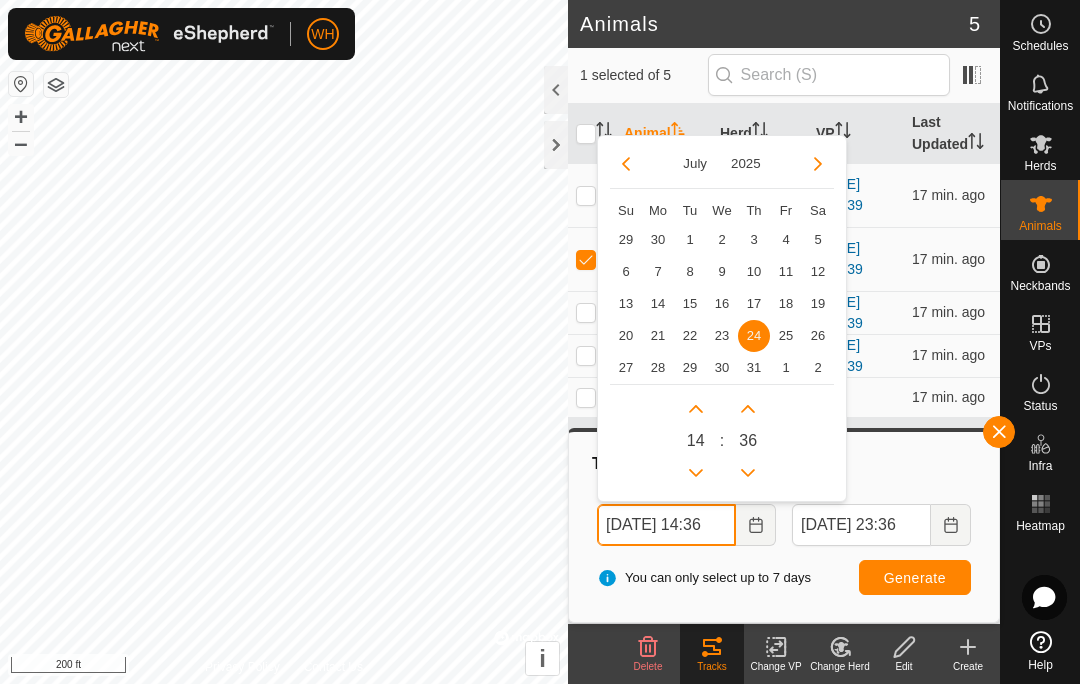 click at bounding box center (696, 409) 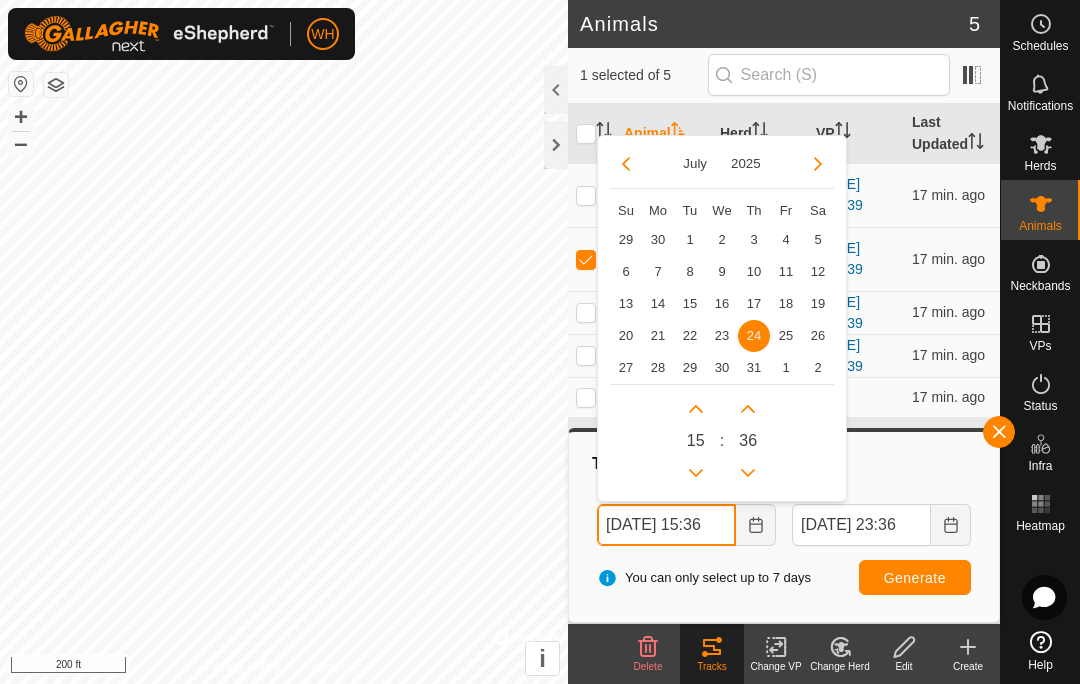 click at bounding box center [696, 409] 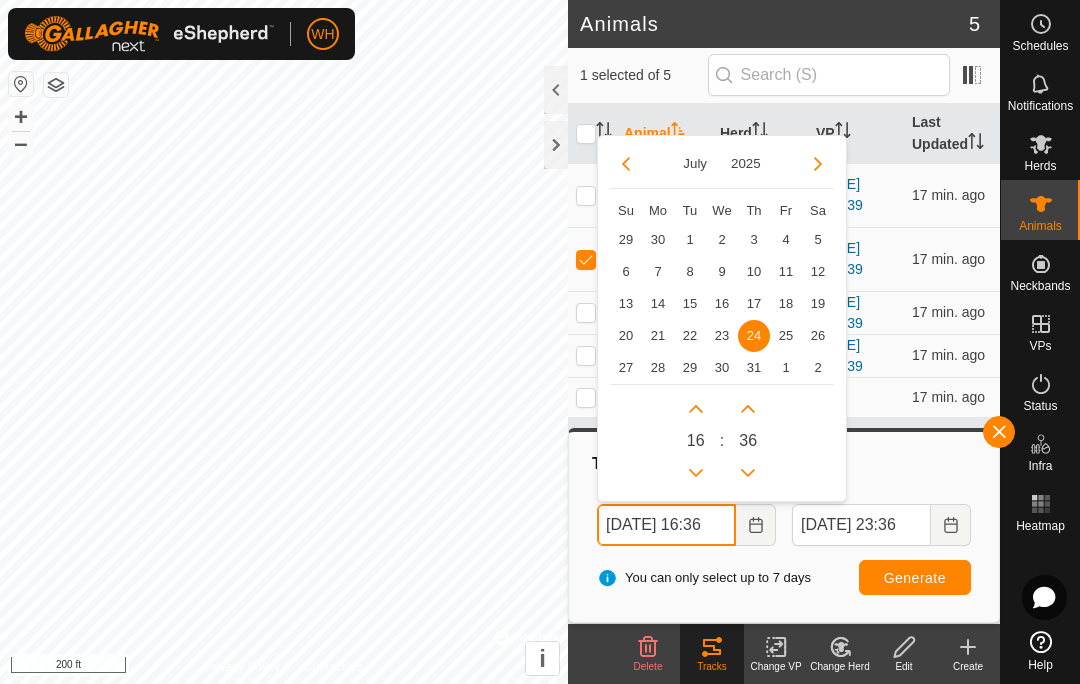 click 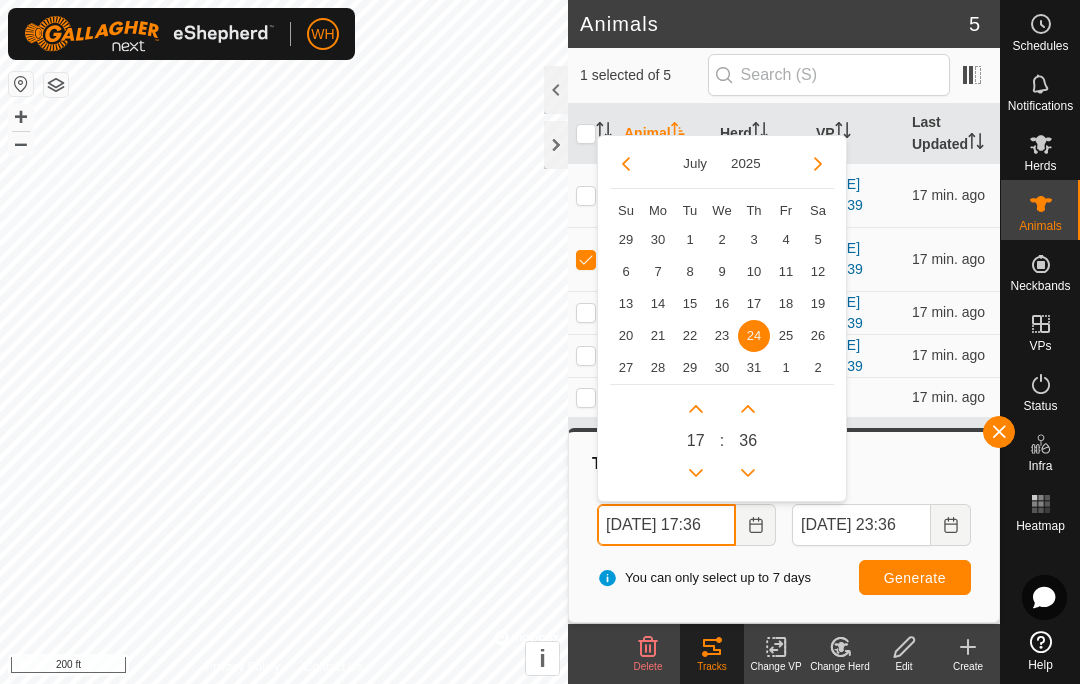 click 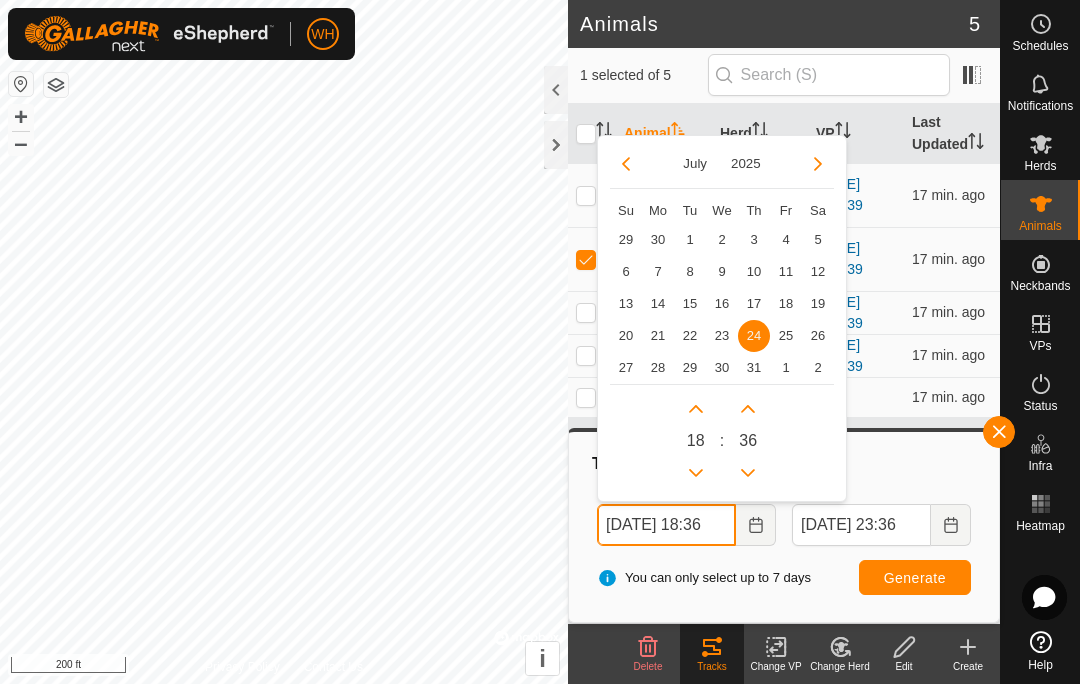 click 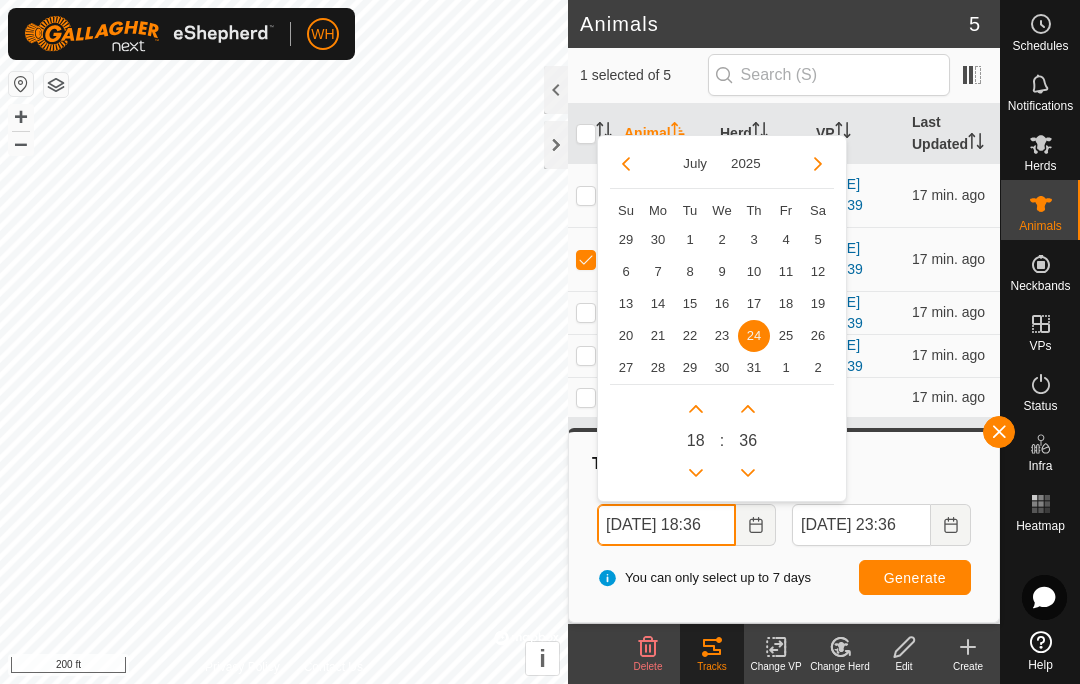 type on "[DATE] 19:36" 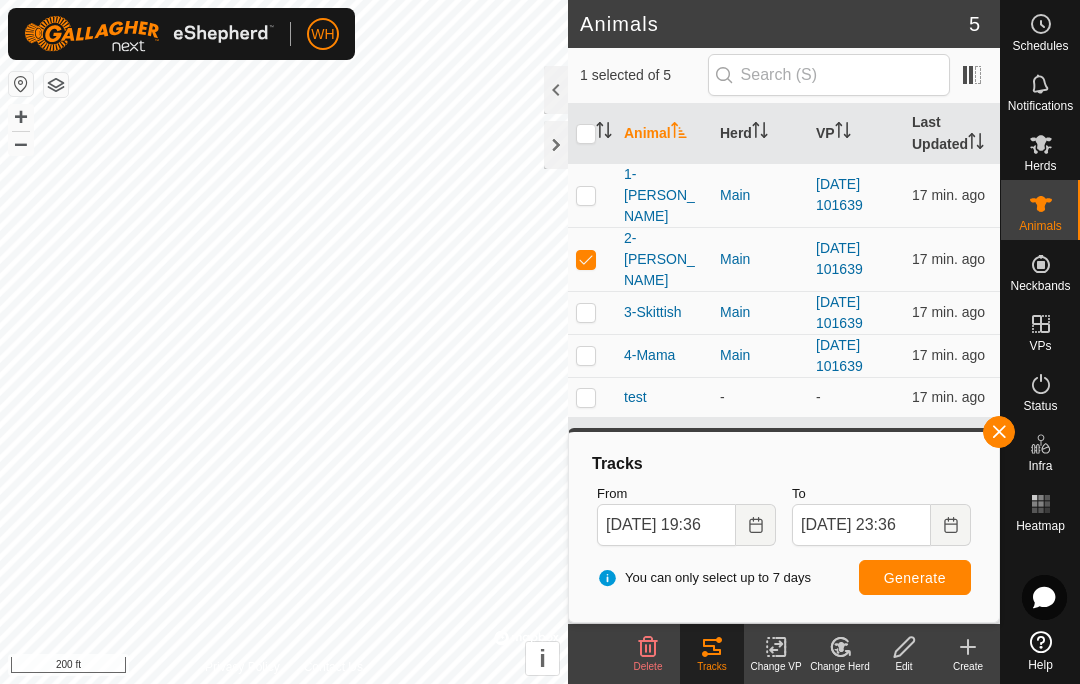 click on "Generate" at bounding box center [915, 577] 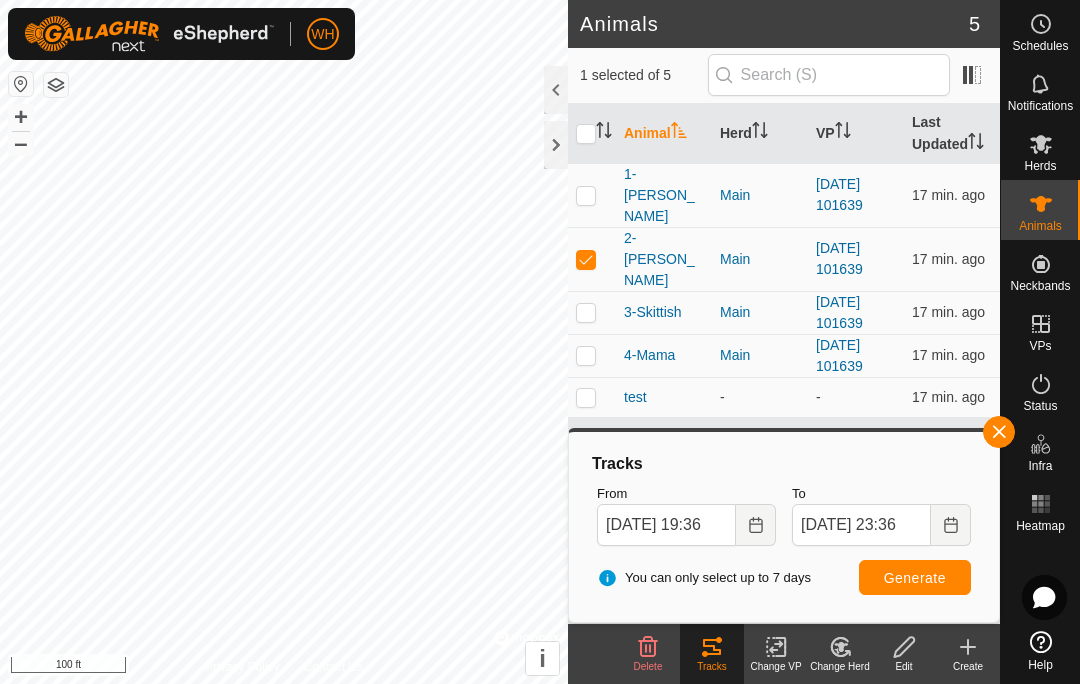 click on "+" at bounding box center [21, 117] 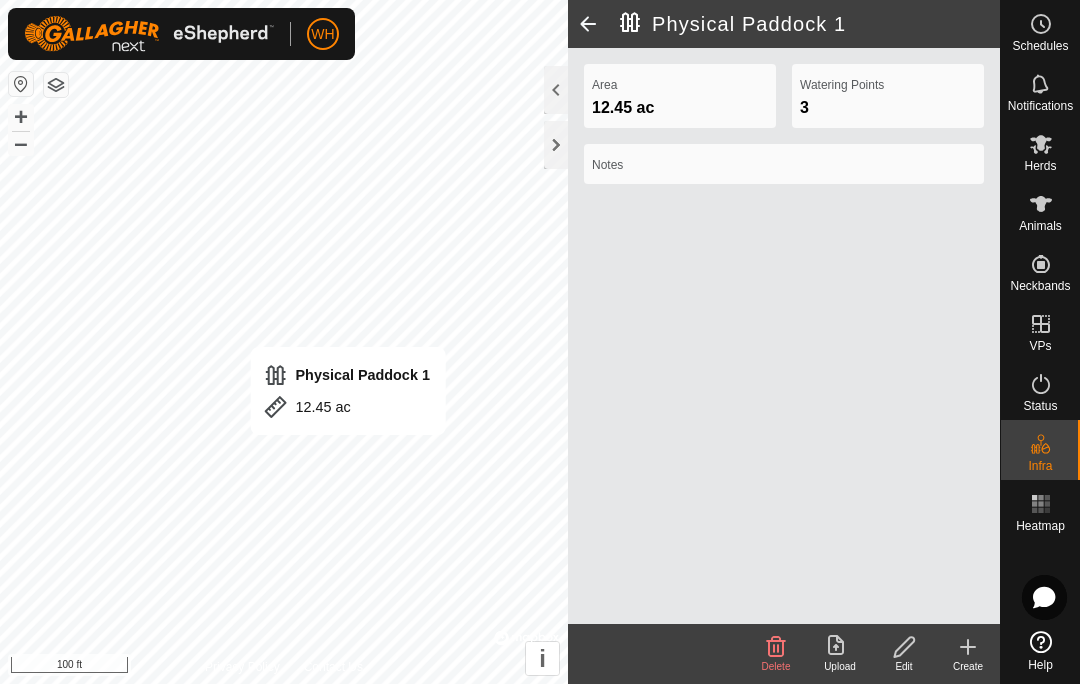 click 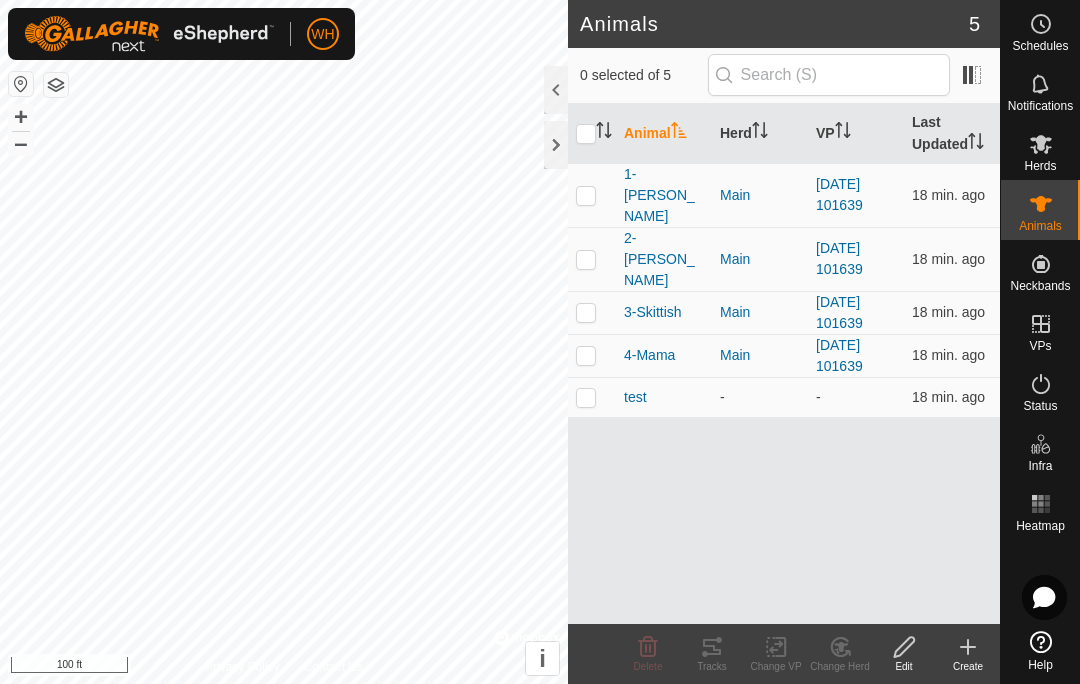 click at bounding box center [586, 355] 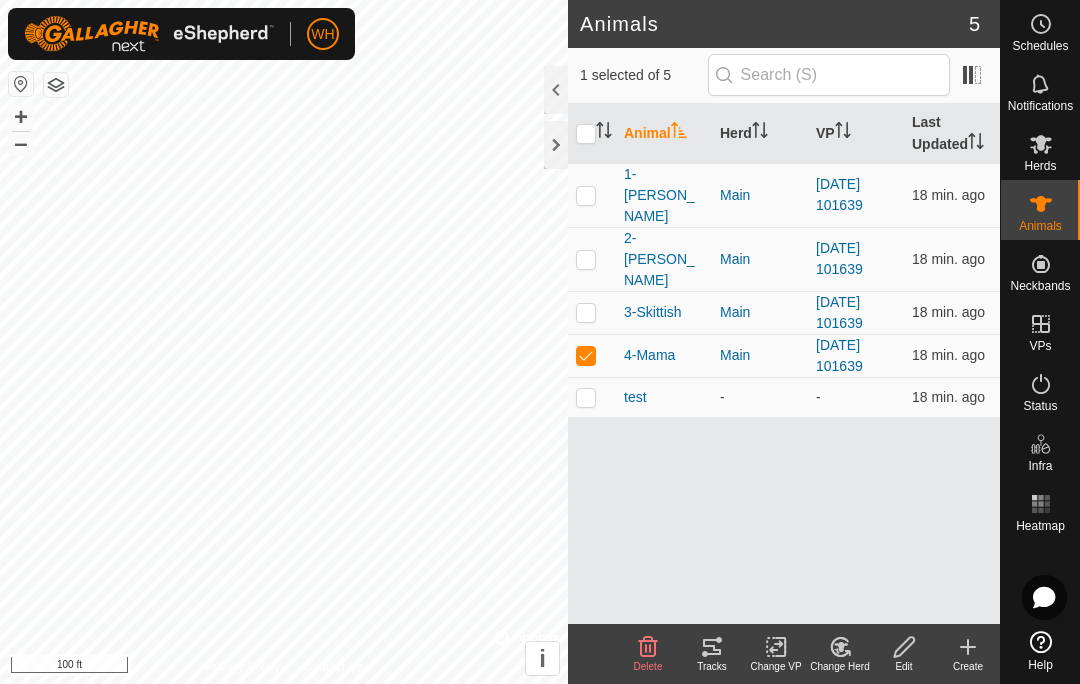 checkbox on "true" 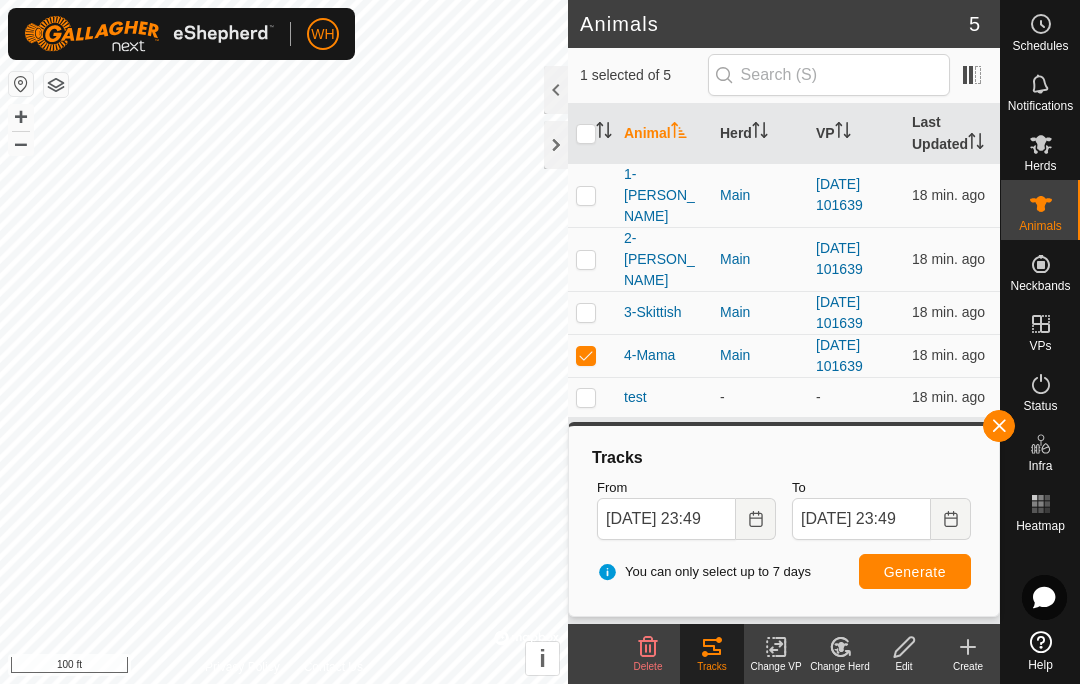click 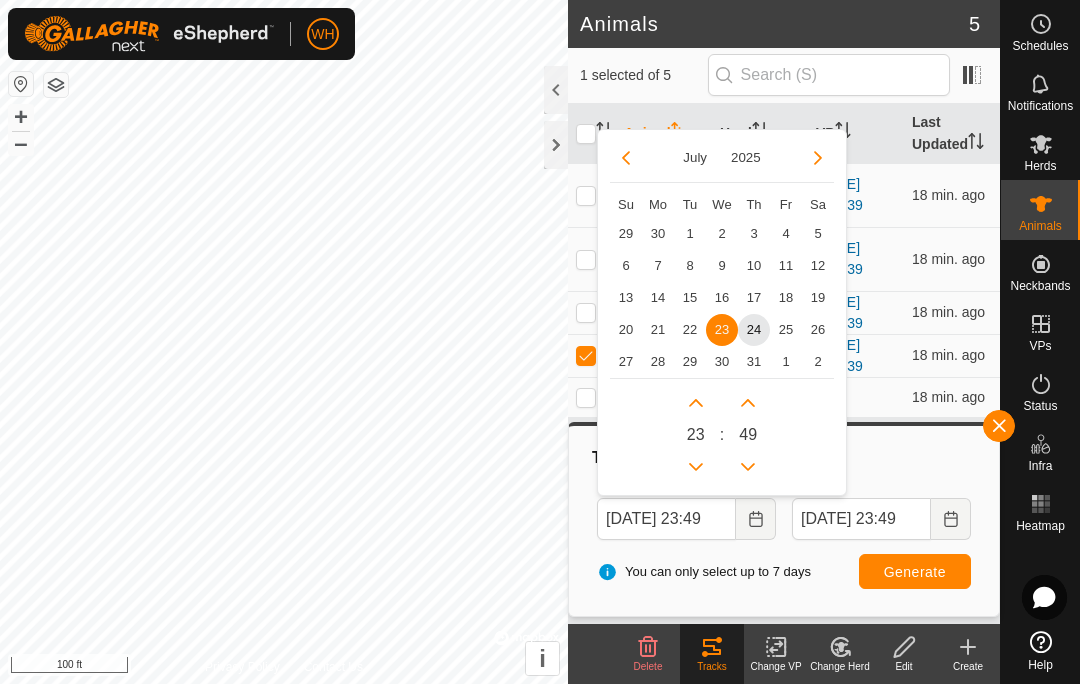 click on "24" at bounding box center [754, 330] 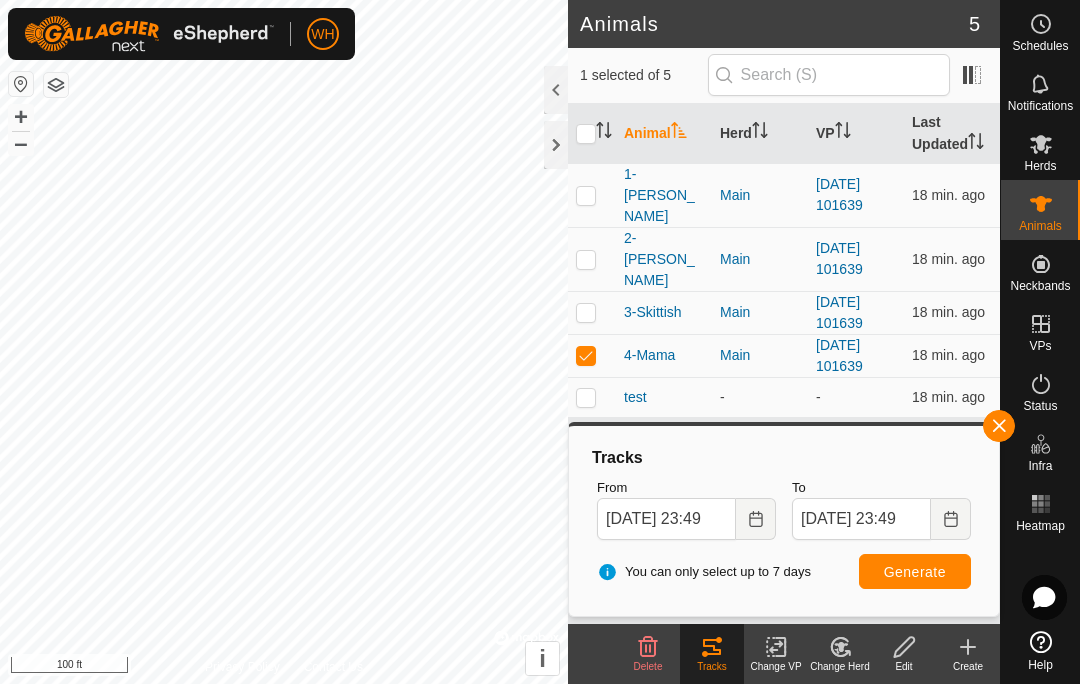 click 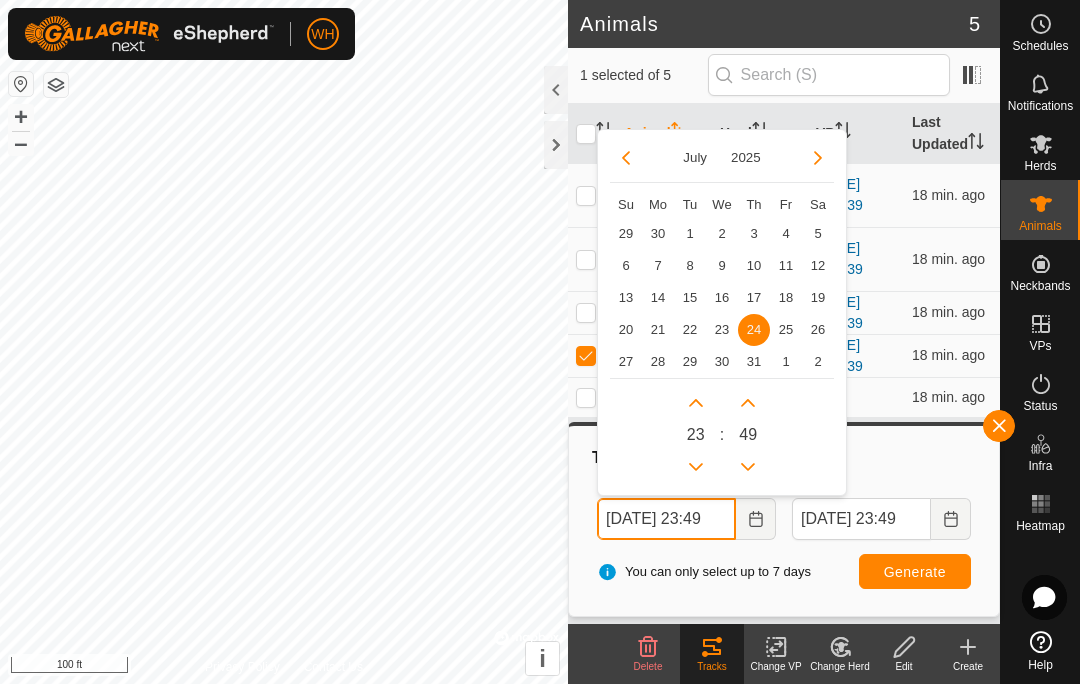 click at bounding box center [696, 467] 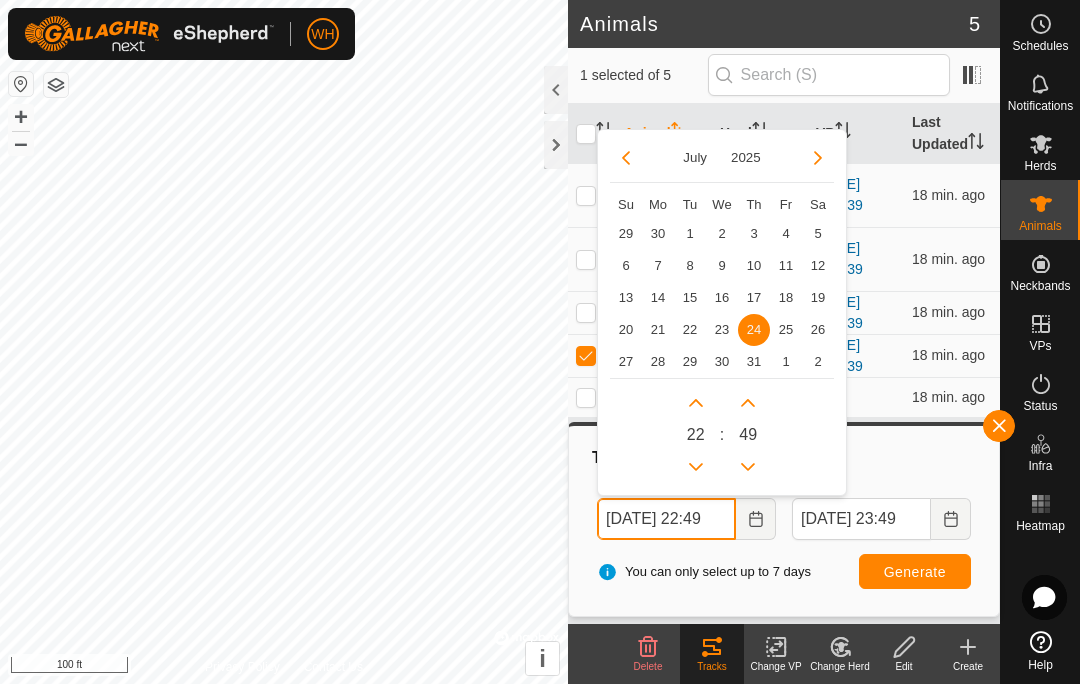 click at bounding box center [696, 467] 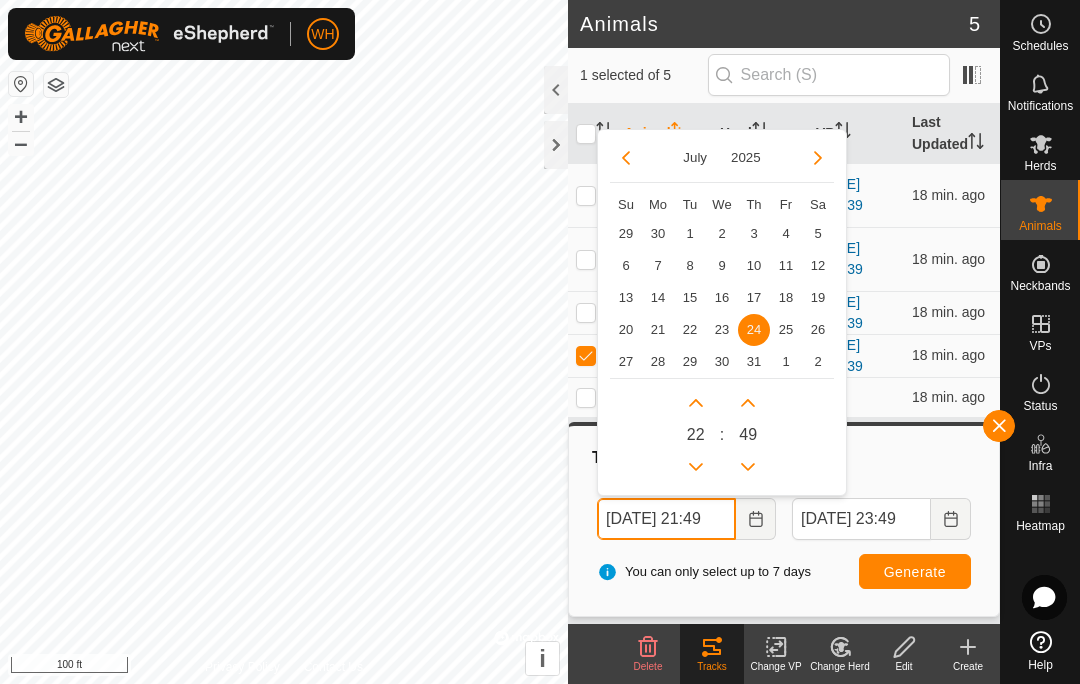 click at bounding box center [696, 467] 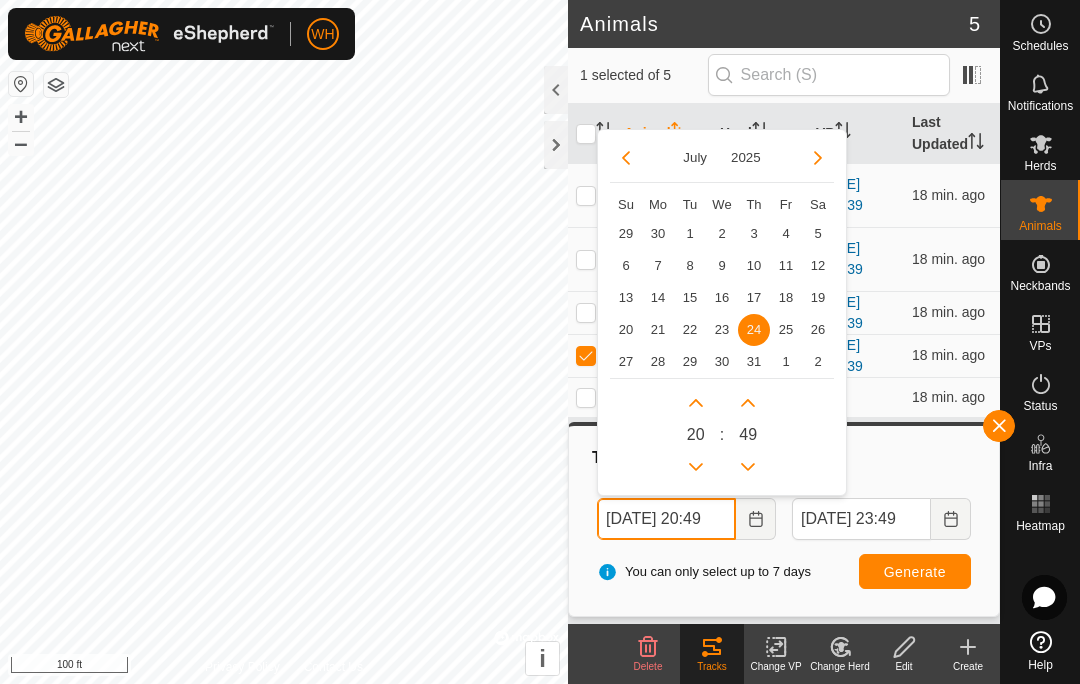 click at bounding box center [696, 467] 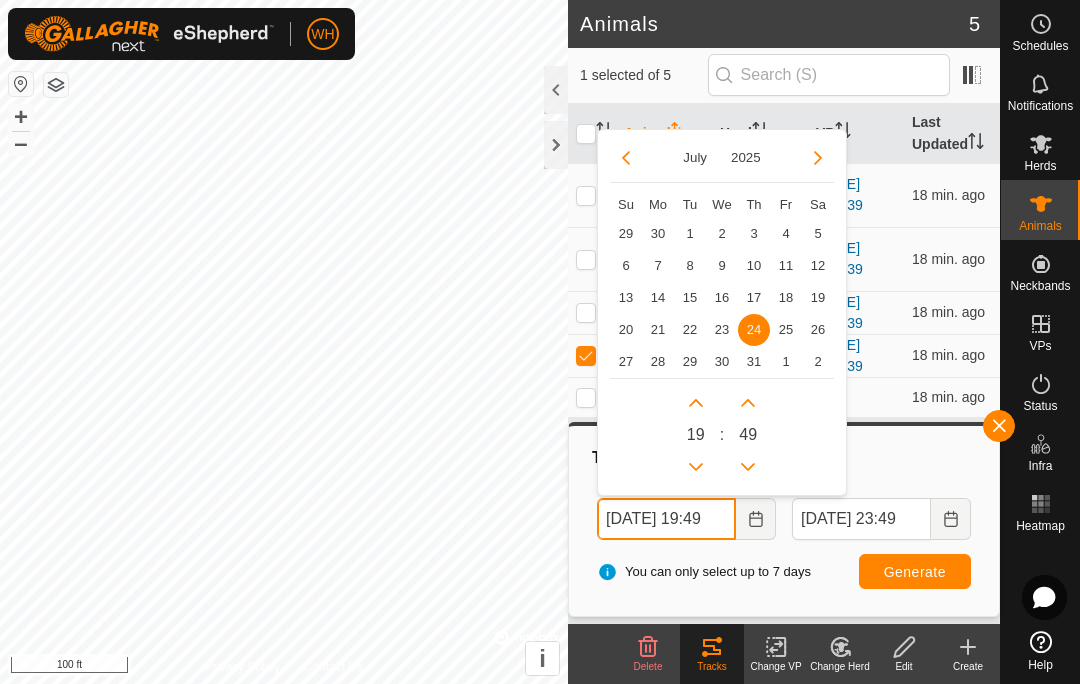 click 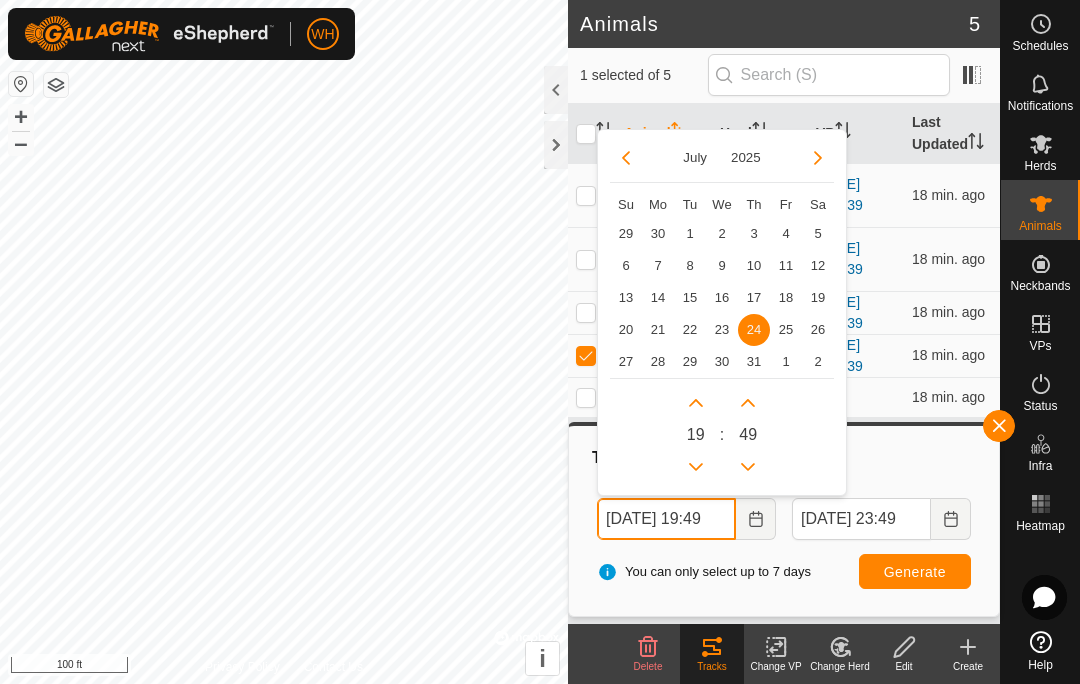 type on "[DATE] 18:49" 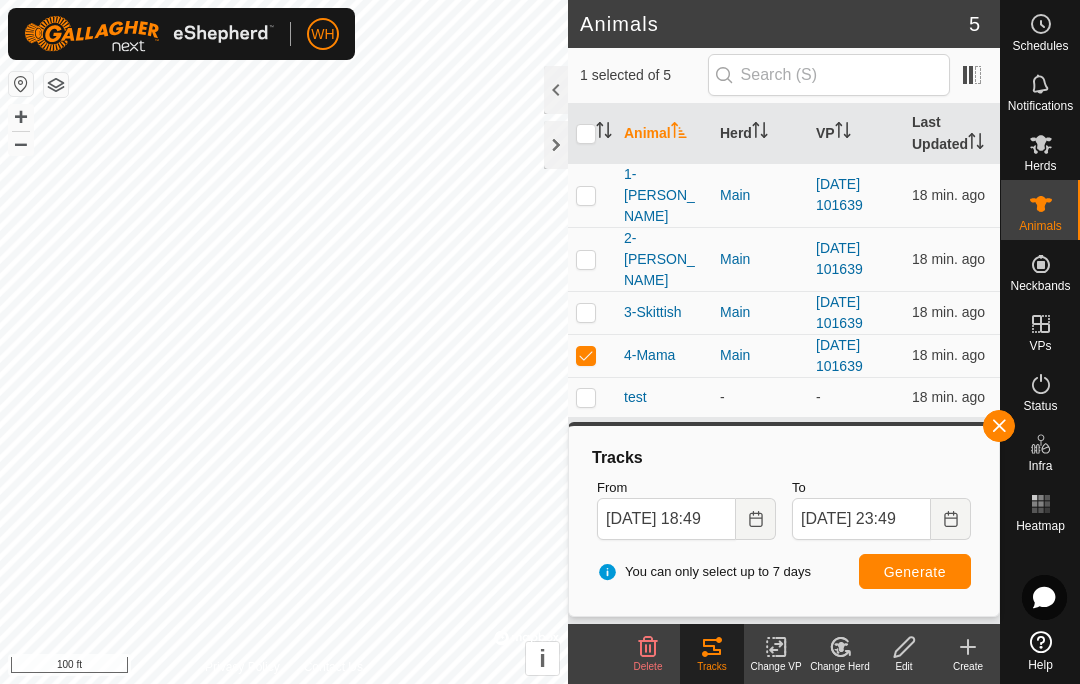 click on "Generate" at bounding box center [915, 571] 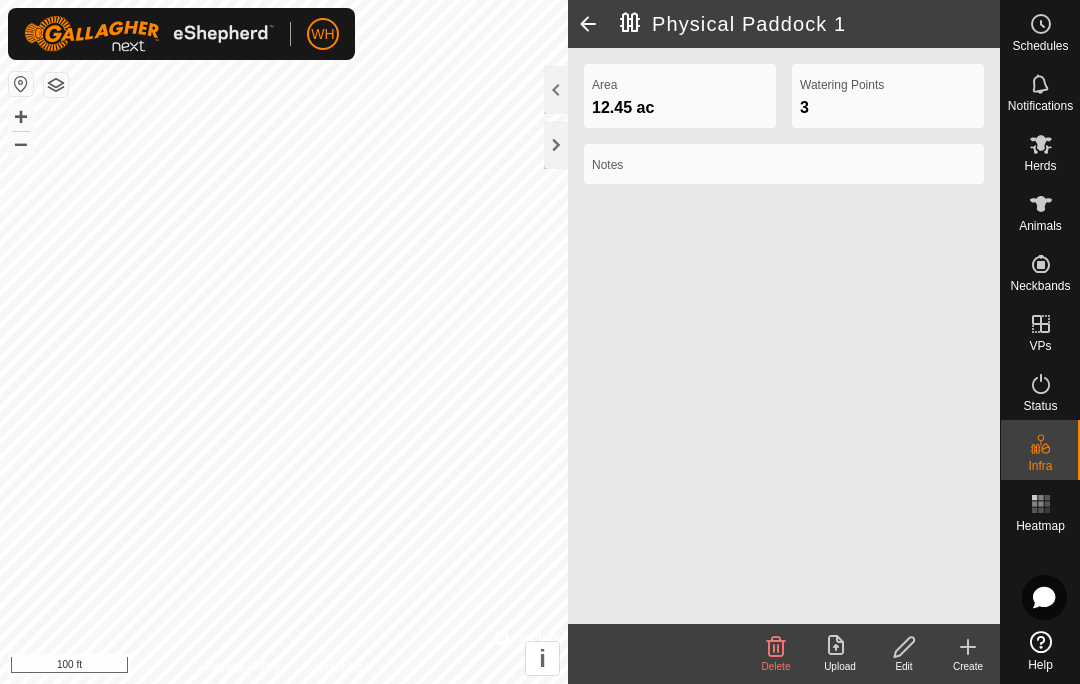 click 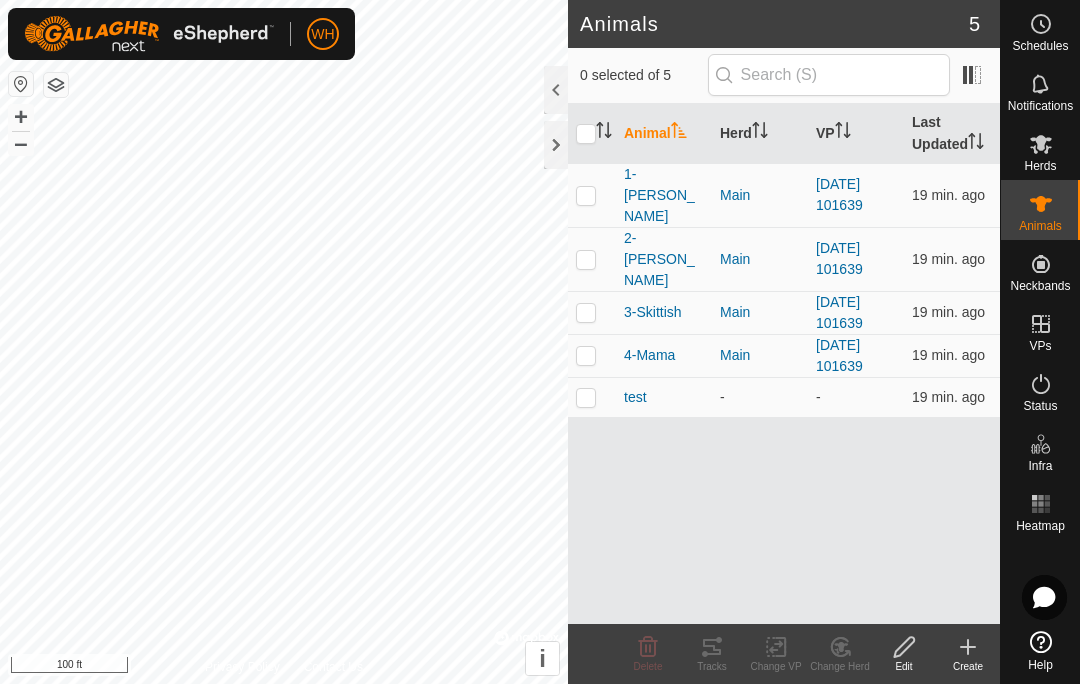 click at bounding box center (586, 195) 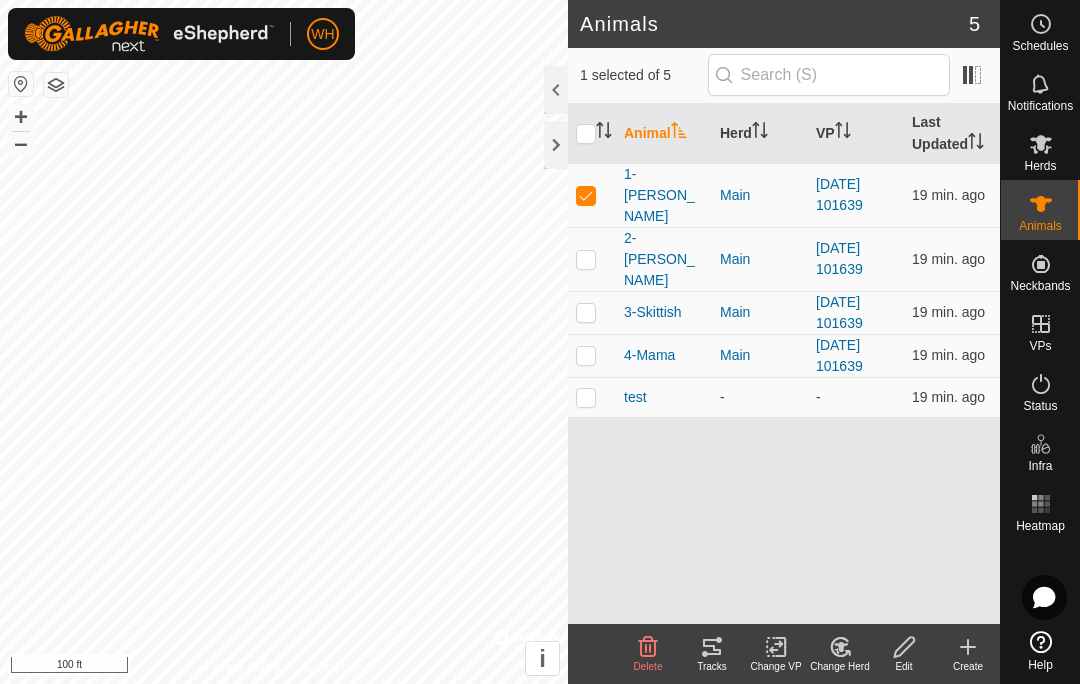 click on "Tracks" 